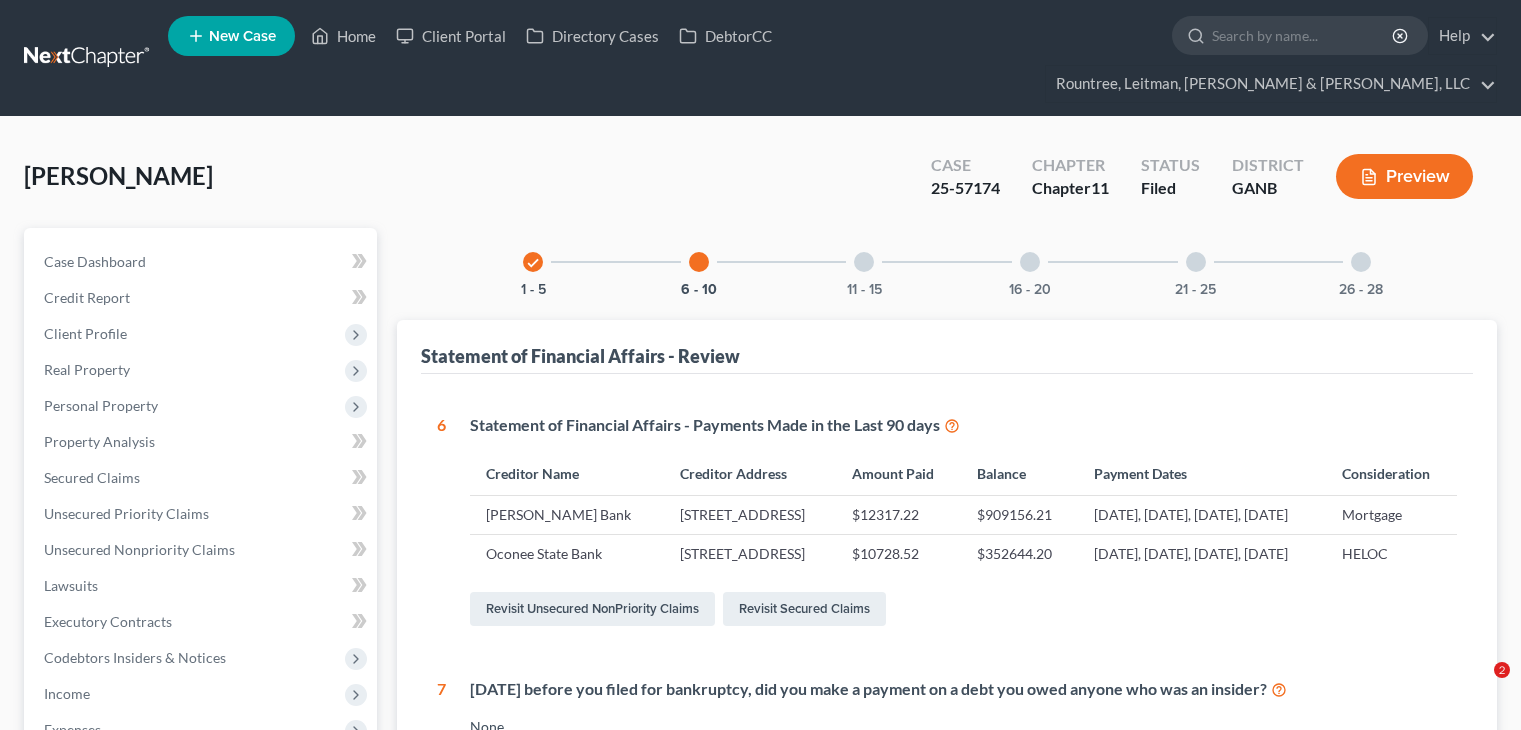 scroll, scrollTop: 300, scrollLeft: 0, axis: vertical 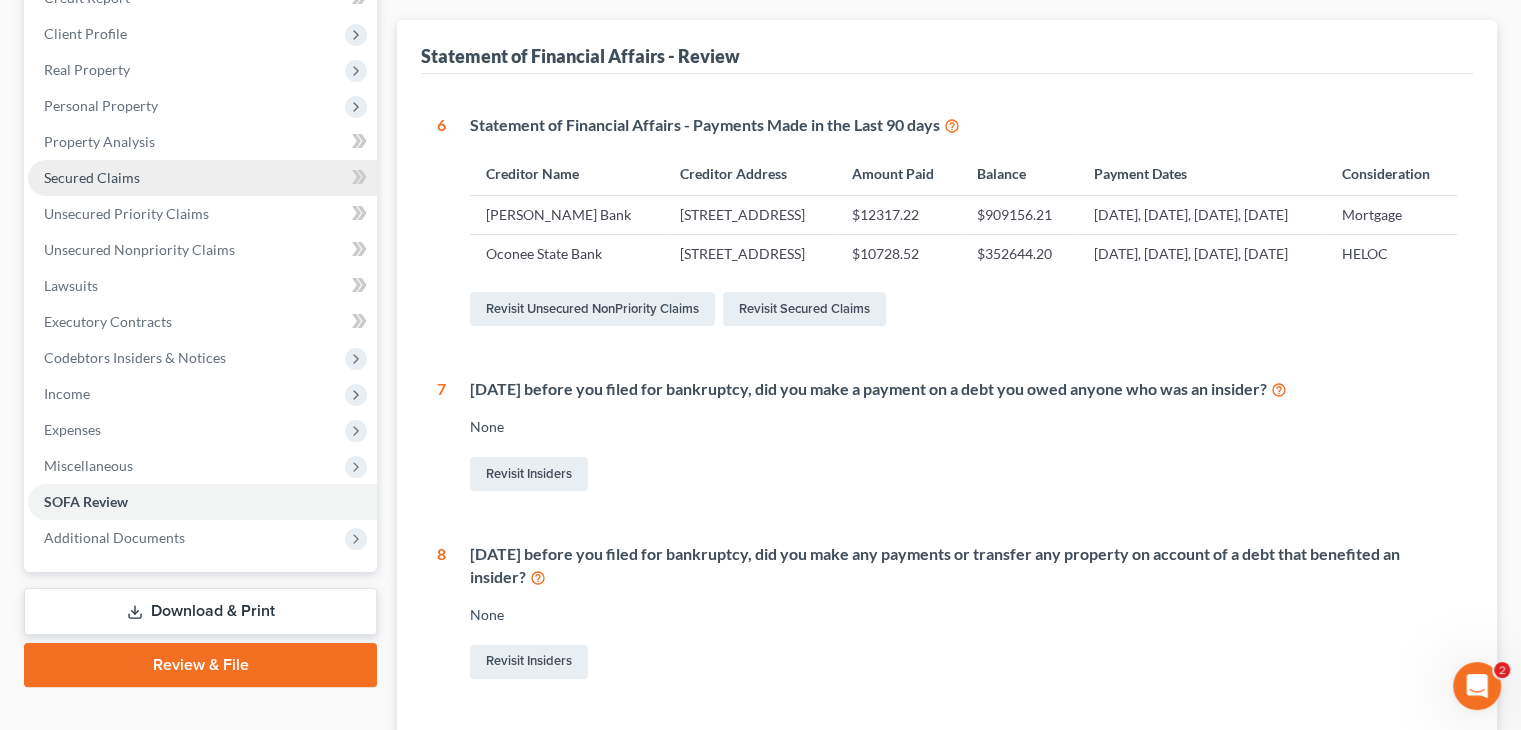 click on "Secured Claims" at bounding box center (92, 177) 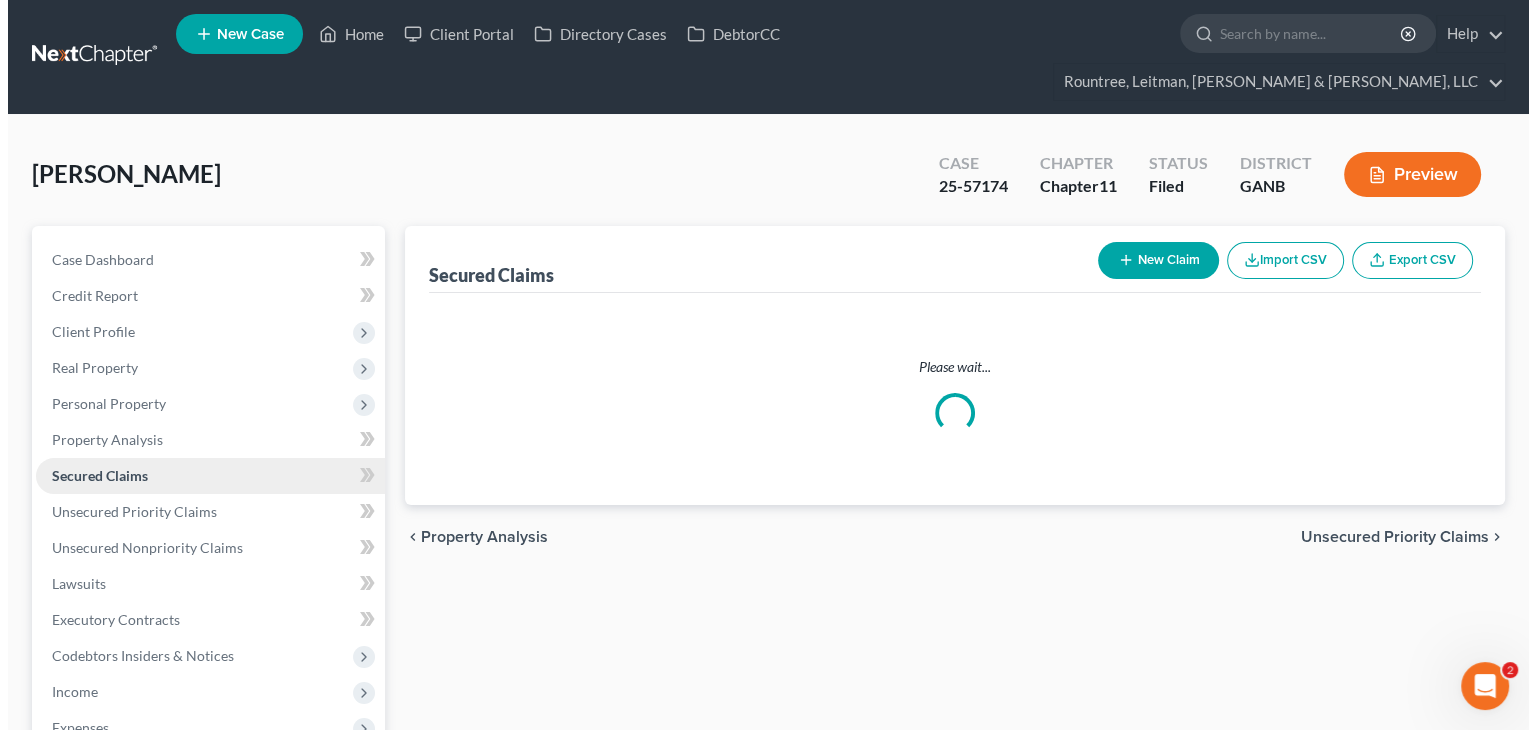 scroll, scrollTop: 0, scrollLeft: 0, axis: both 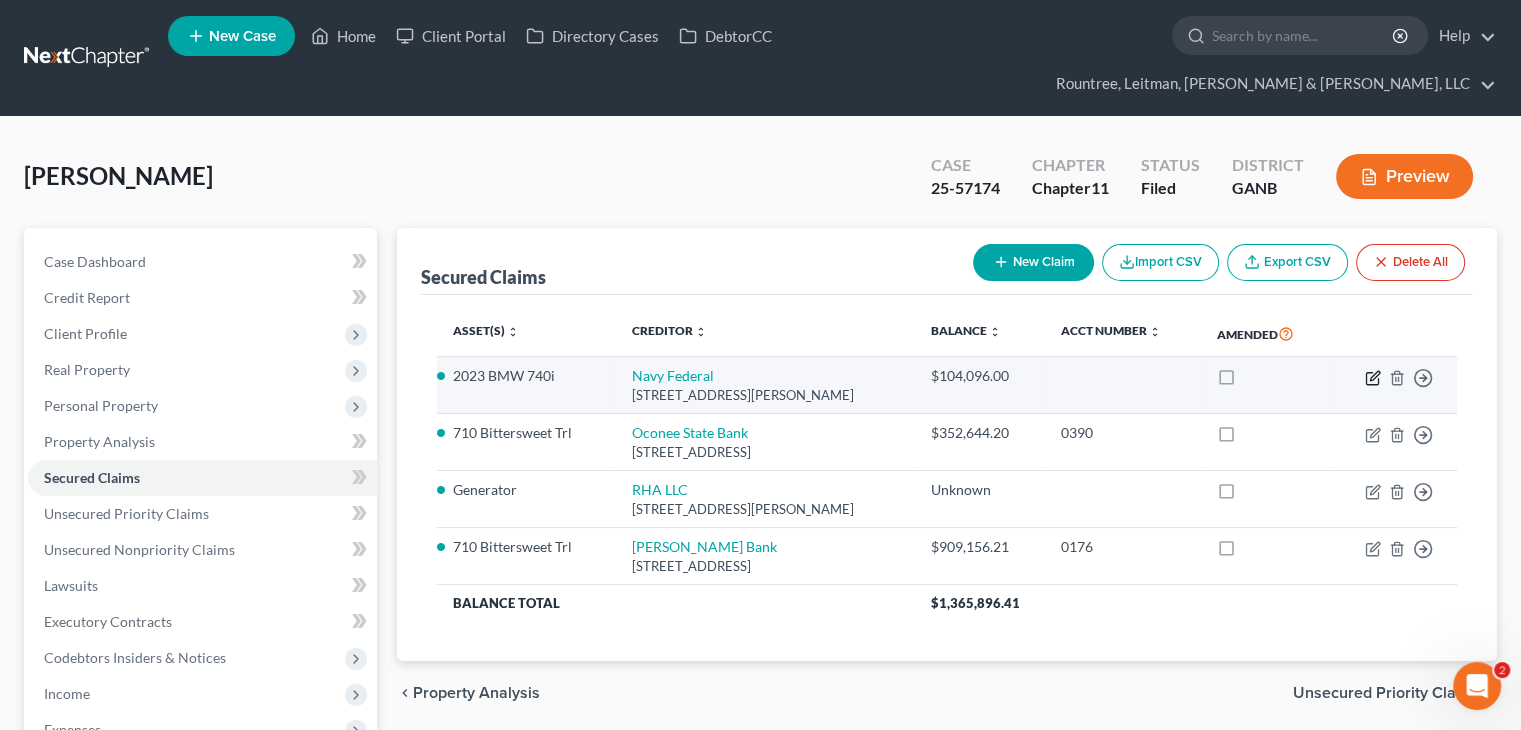 click 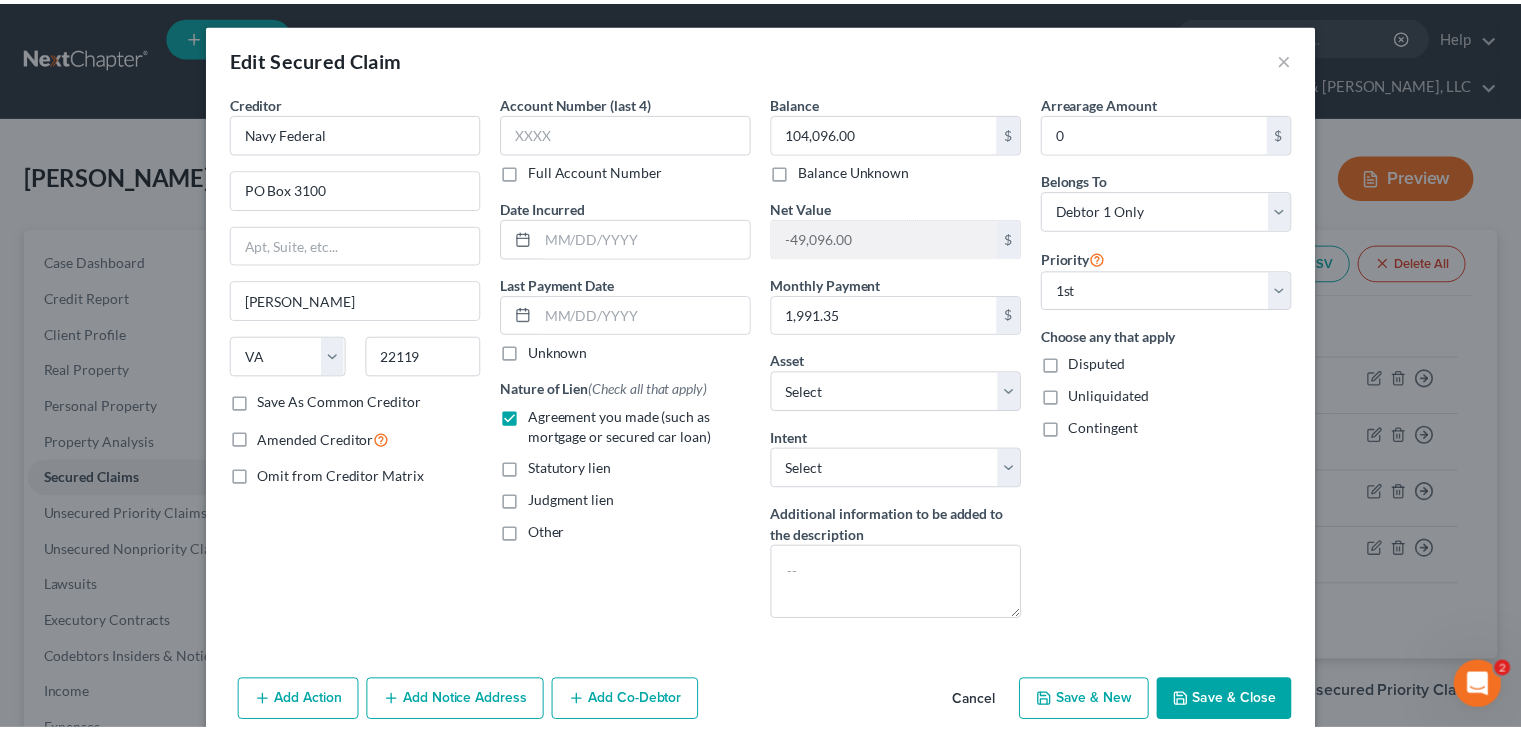 scroll, scrollTop: 0, scrollLeft: 0, axis: both 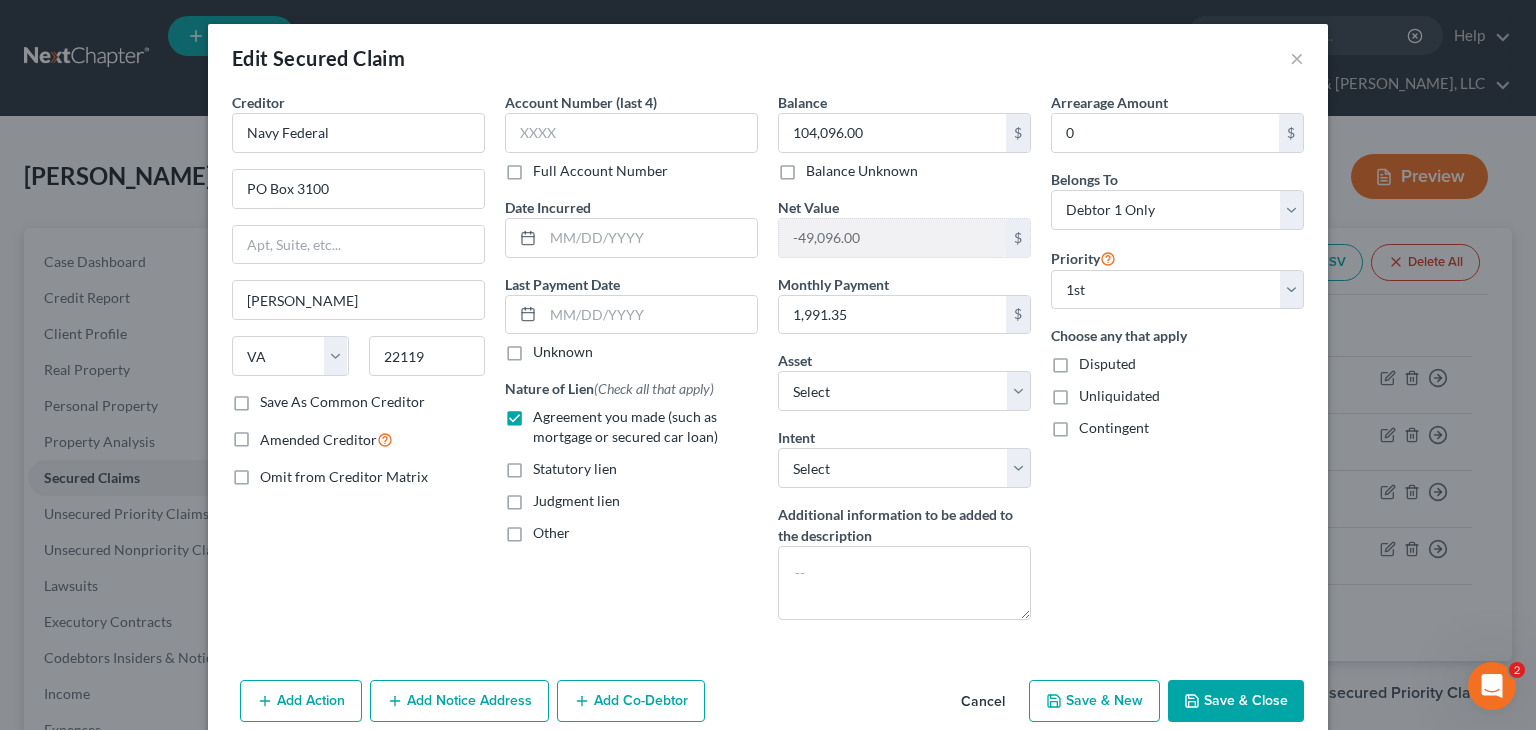 click on "Cancel" at bounding box center [983, 702] 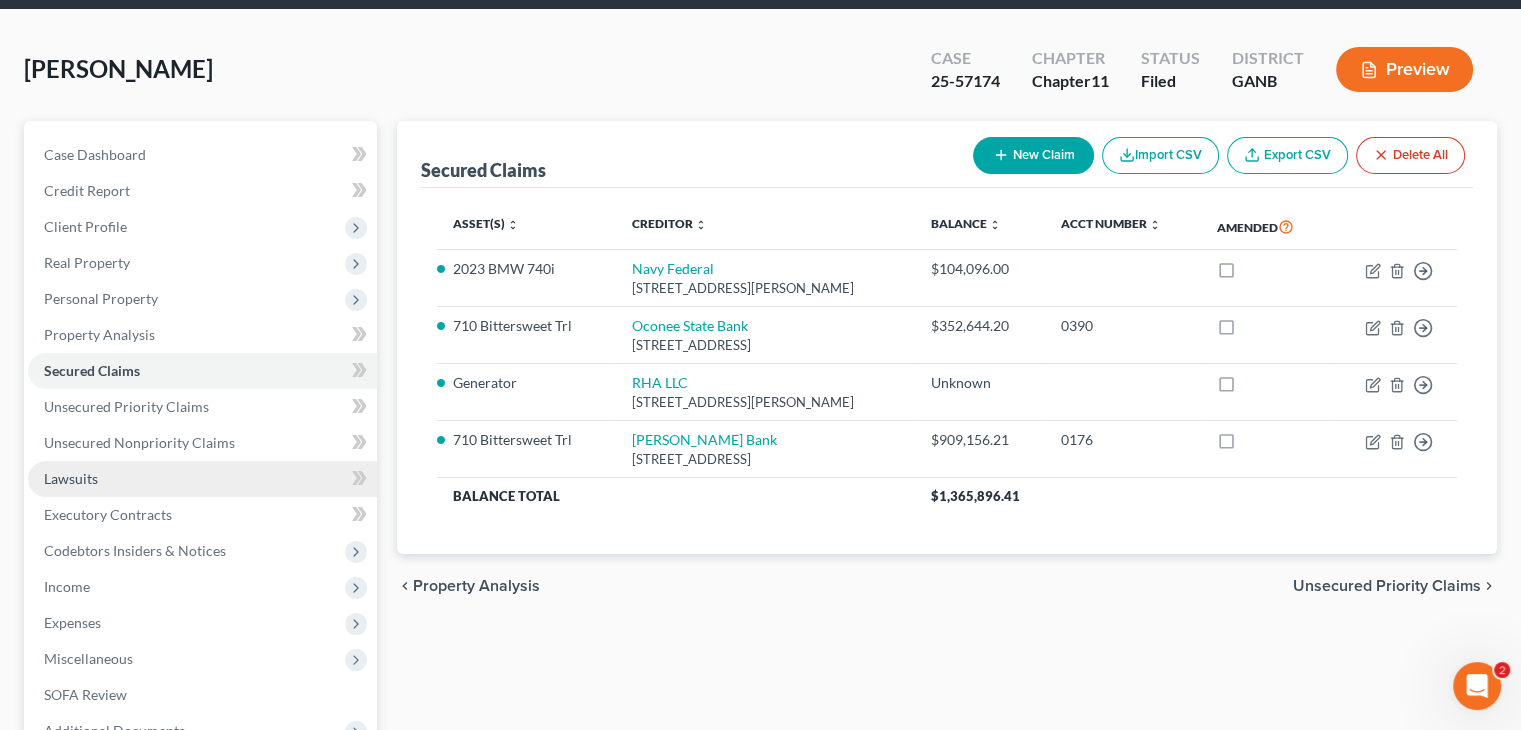 scroll, scrollTop: 296, scrollLeft: 0, axis: vertical 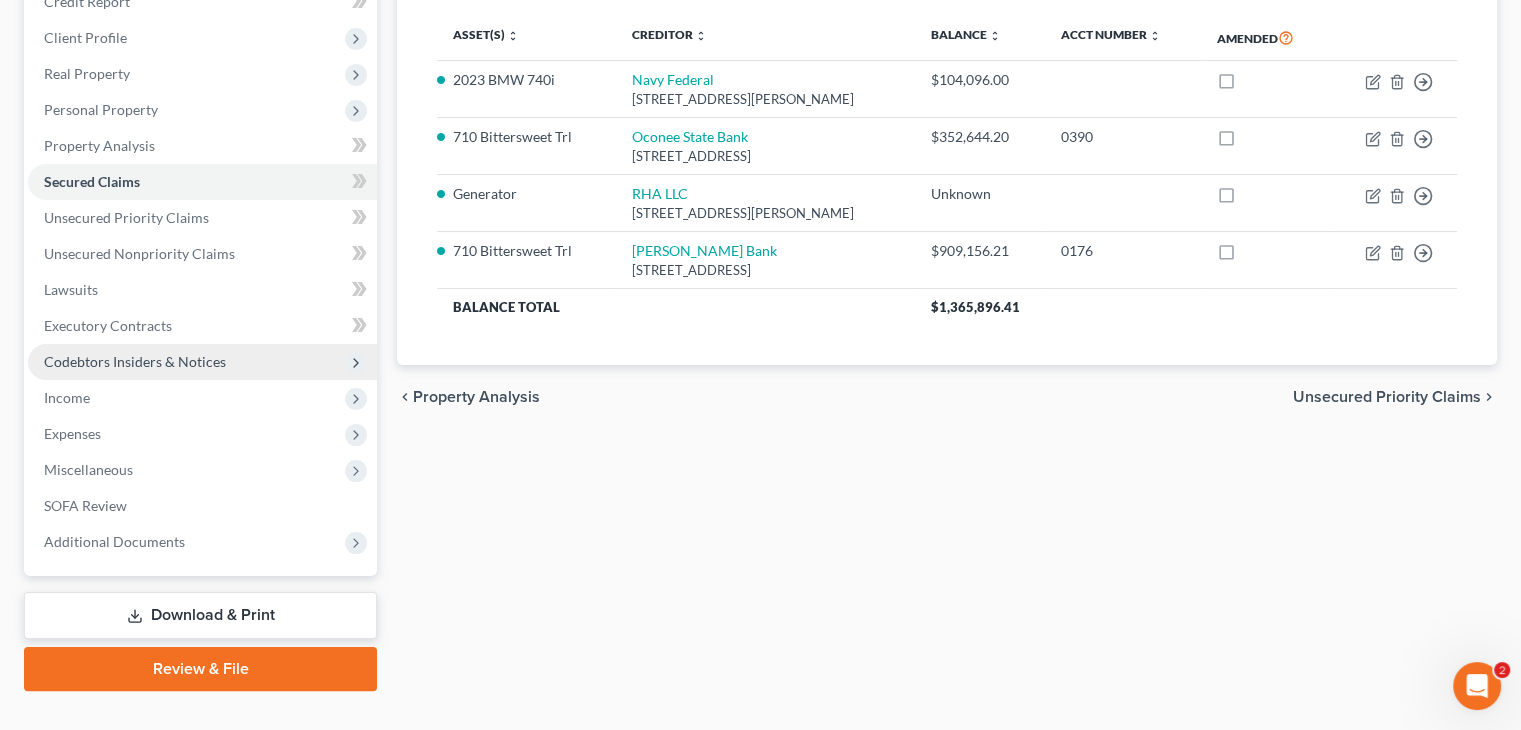 click on "Codebtors Insiders & Notices" at bounding box center (135, 361) 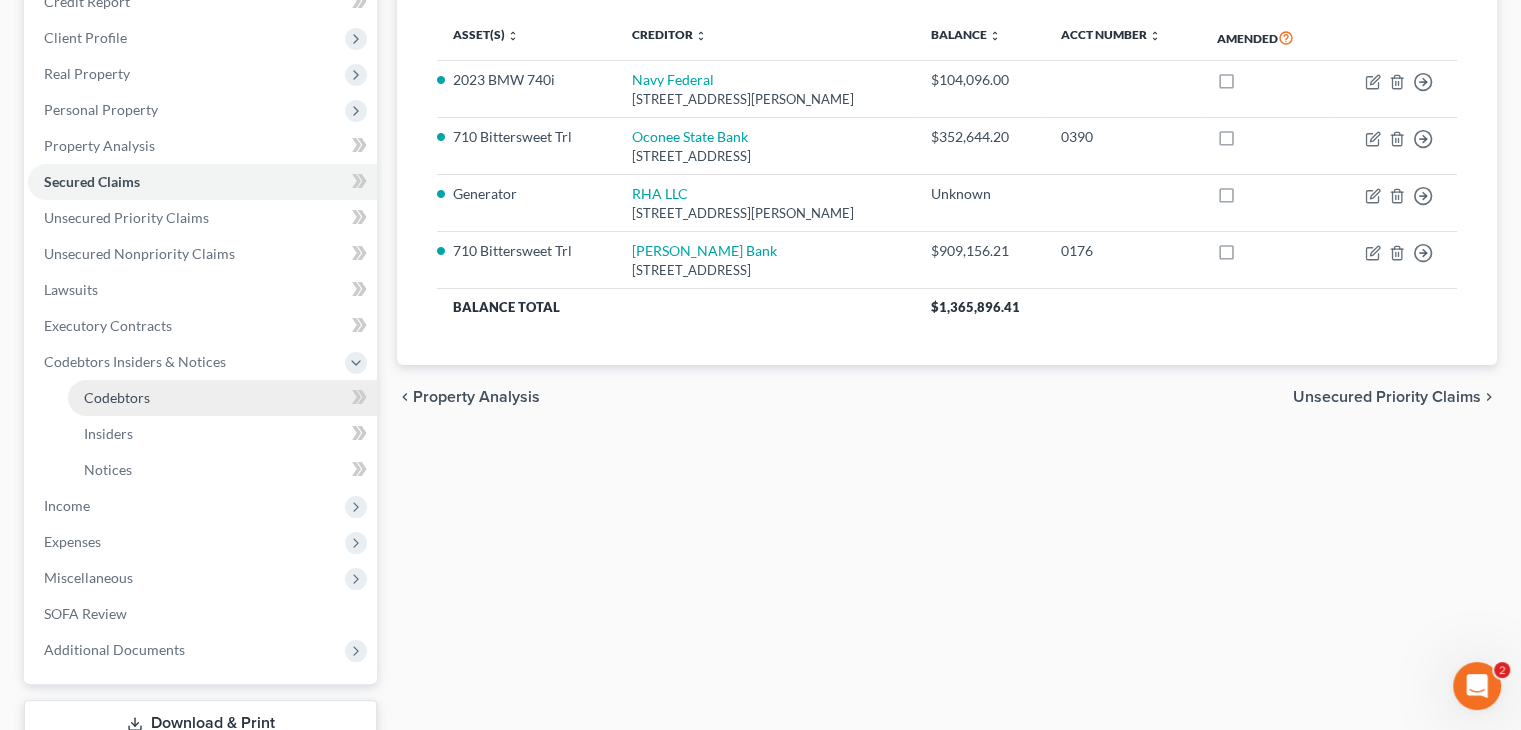 click on "Codebtors" at bounding box center (117, 397) 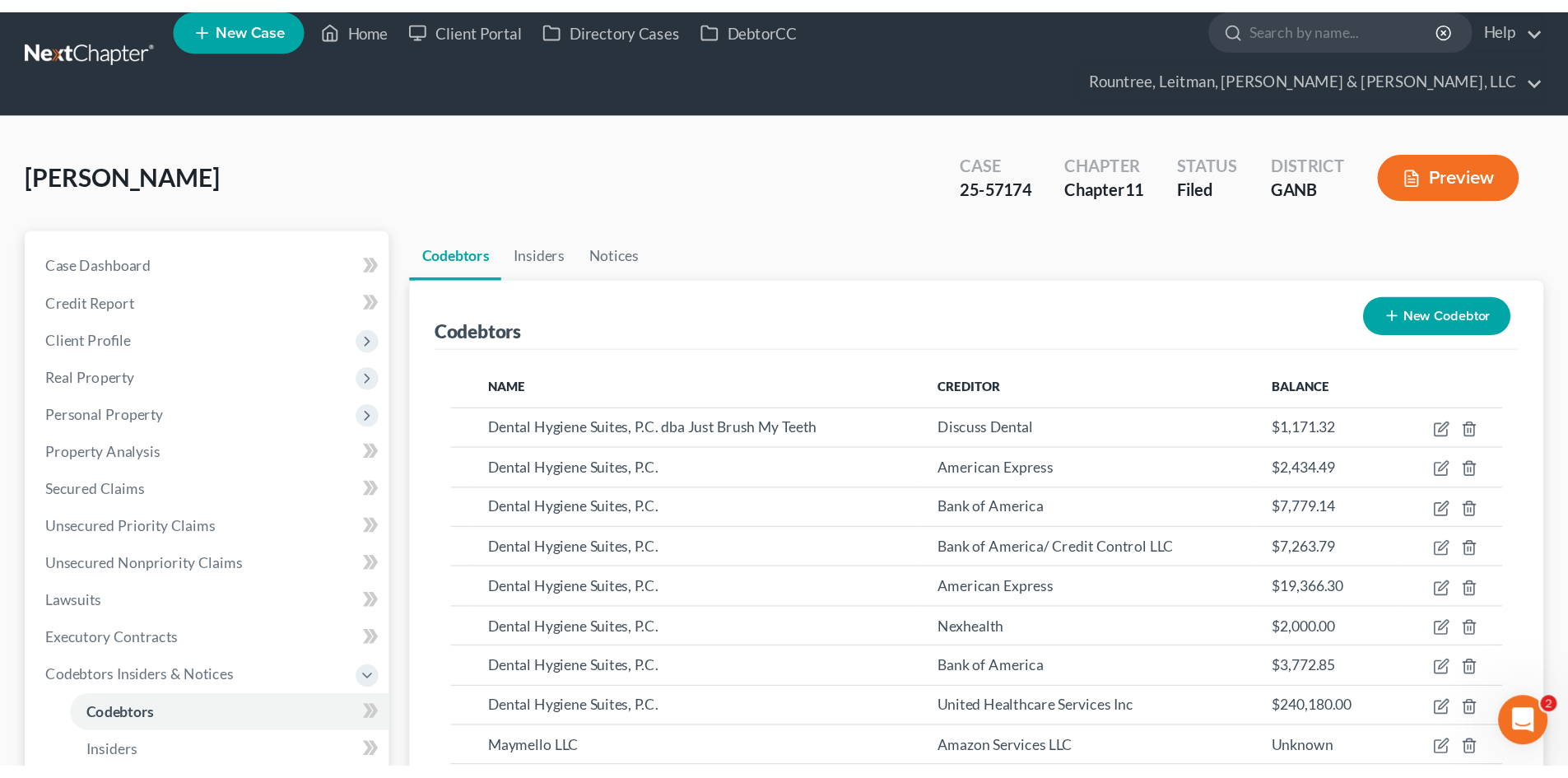 scroll, scrollTop: 0, scrollLeft: 0, axis: both 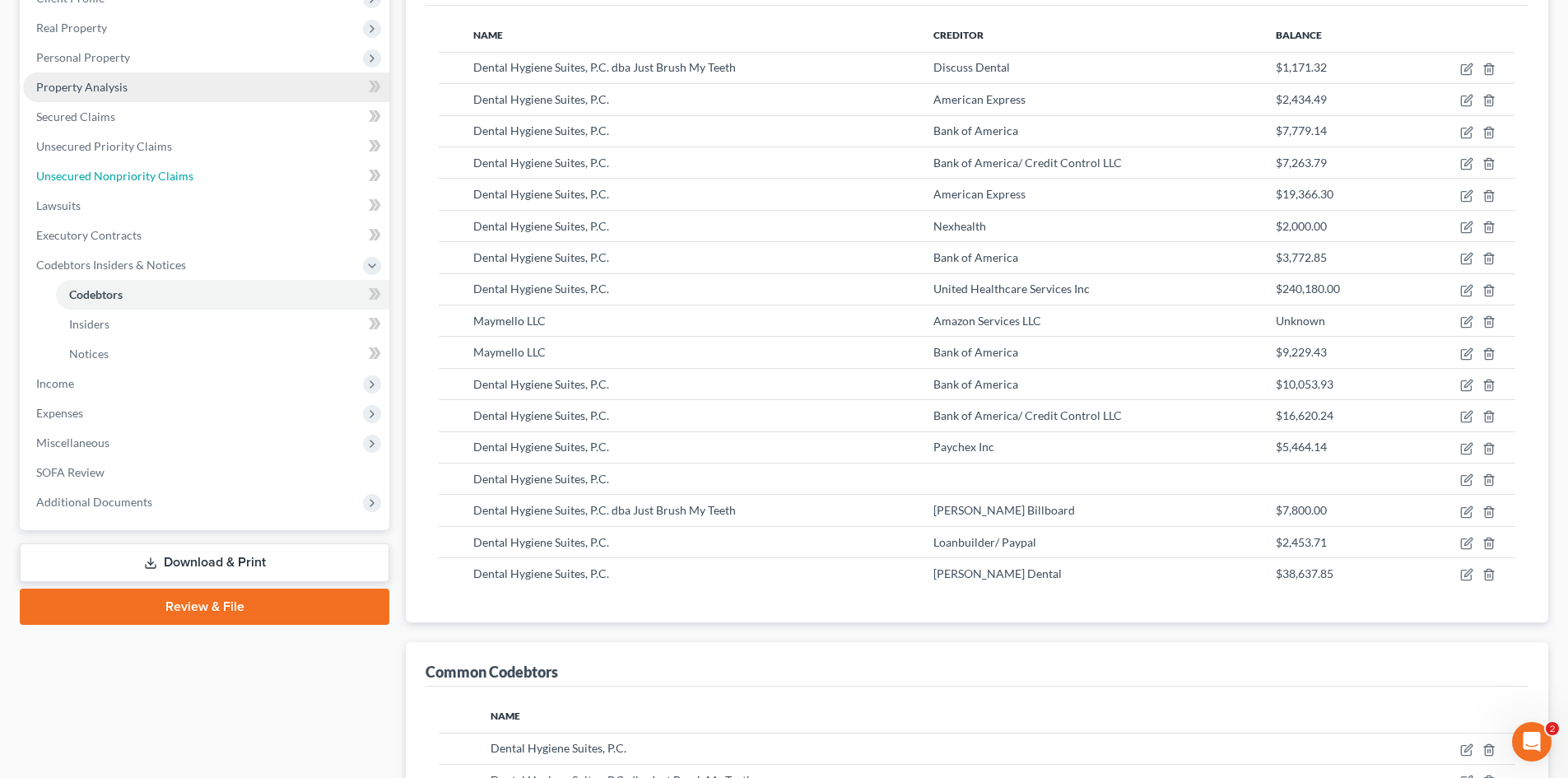 drag, startPoint x: 115, startPoint y: 170, endPoint x: 245, endPoint y: 182, distance: 130.55267 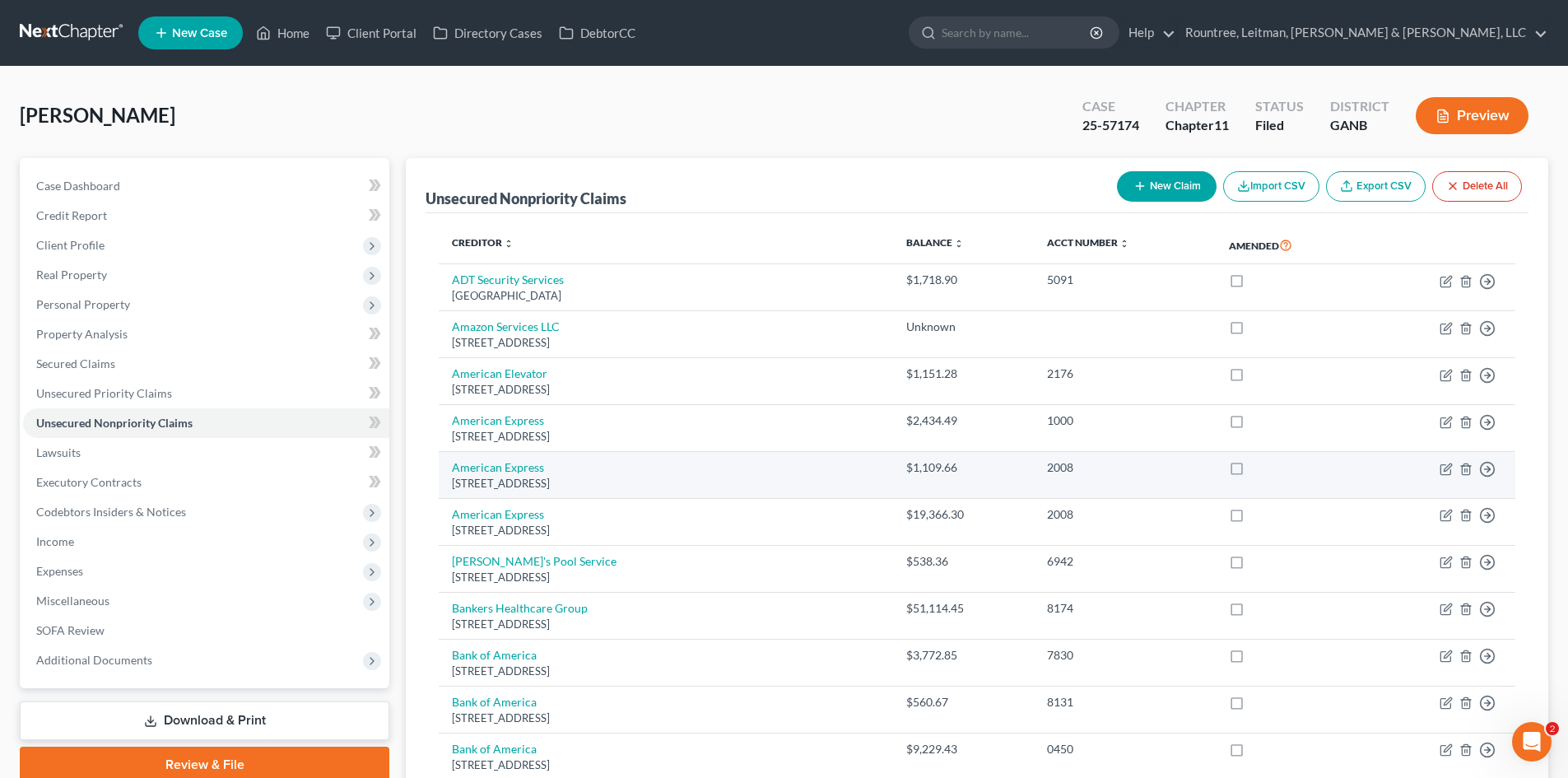 scroll, scrollTop: 82, scrollLeft: 0, axis: vertical 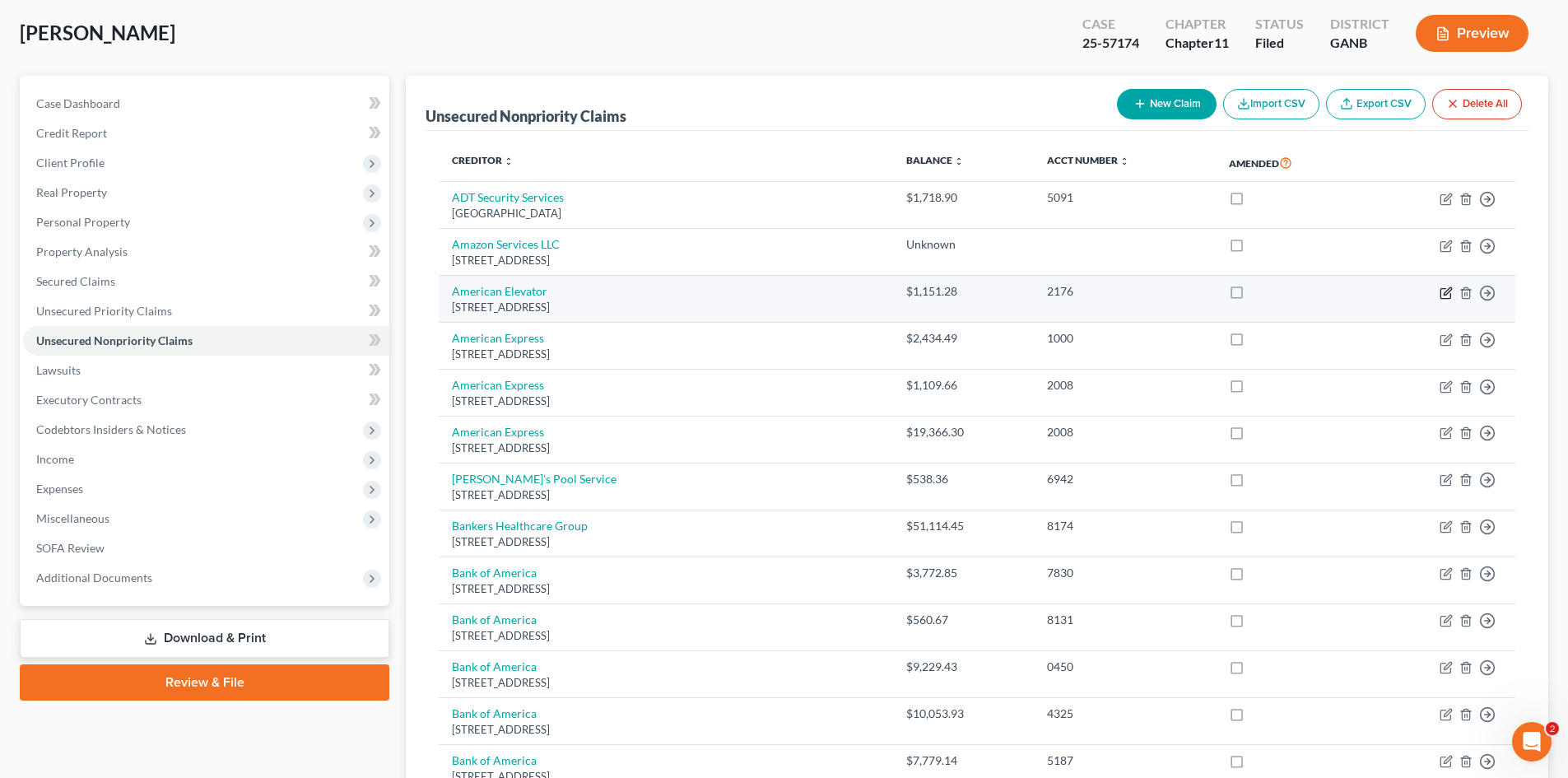click 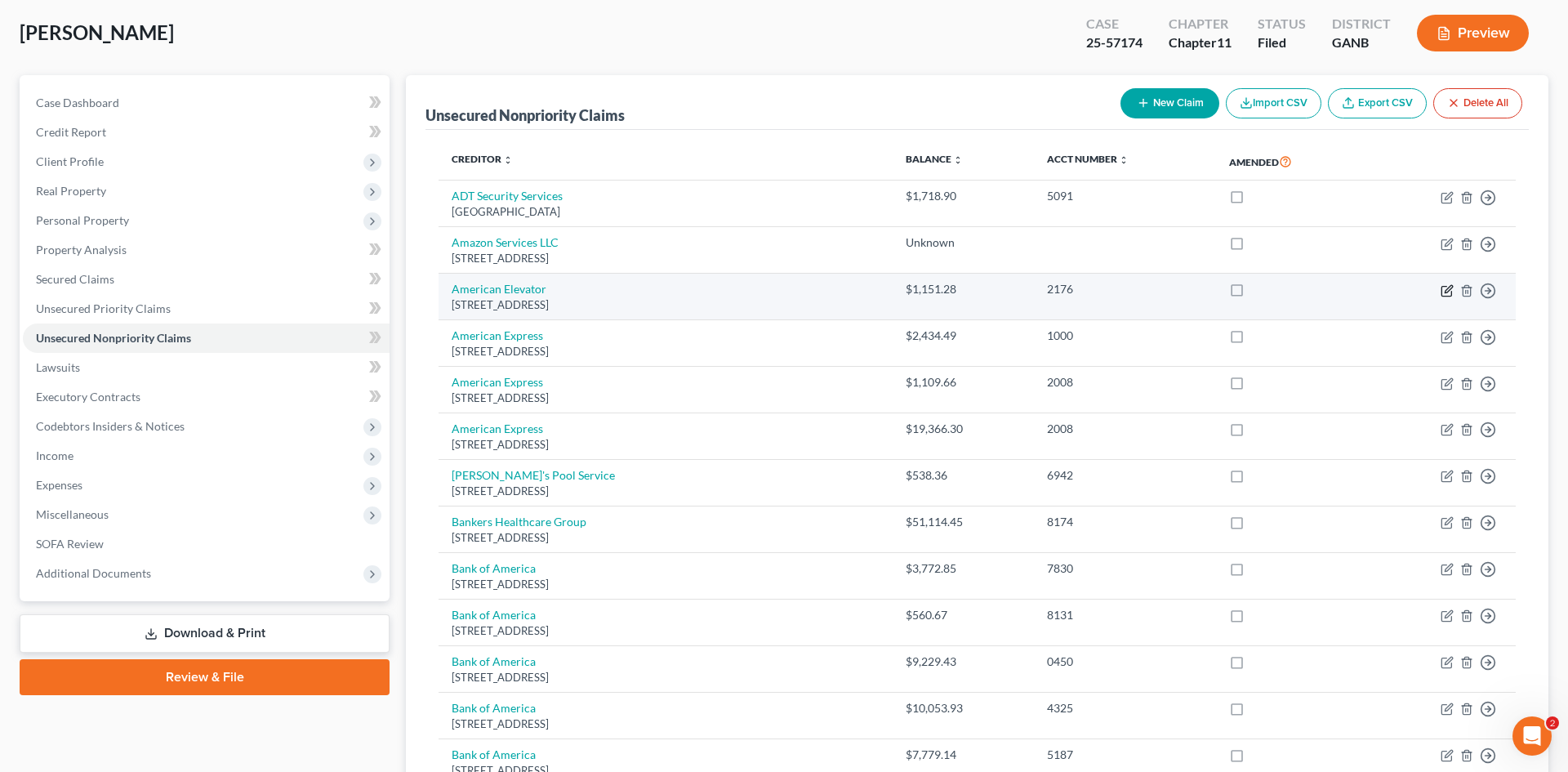 select on "10" 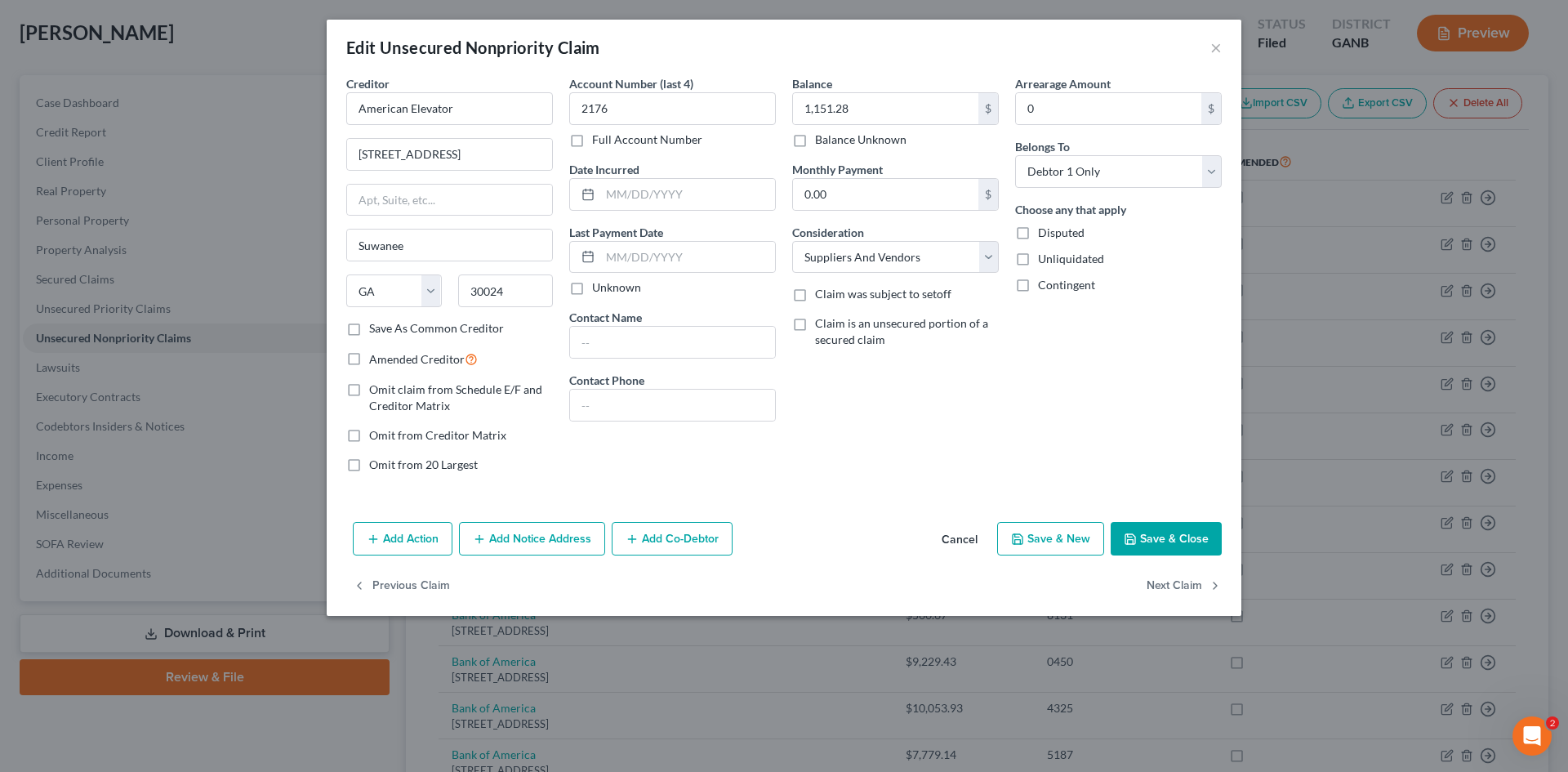 click on "Cancel" at bounding box center (960, 540) 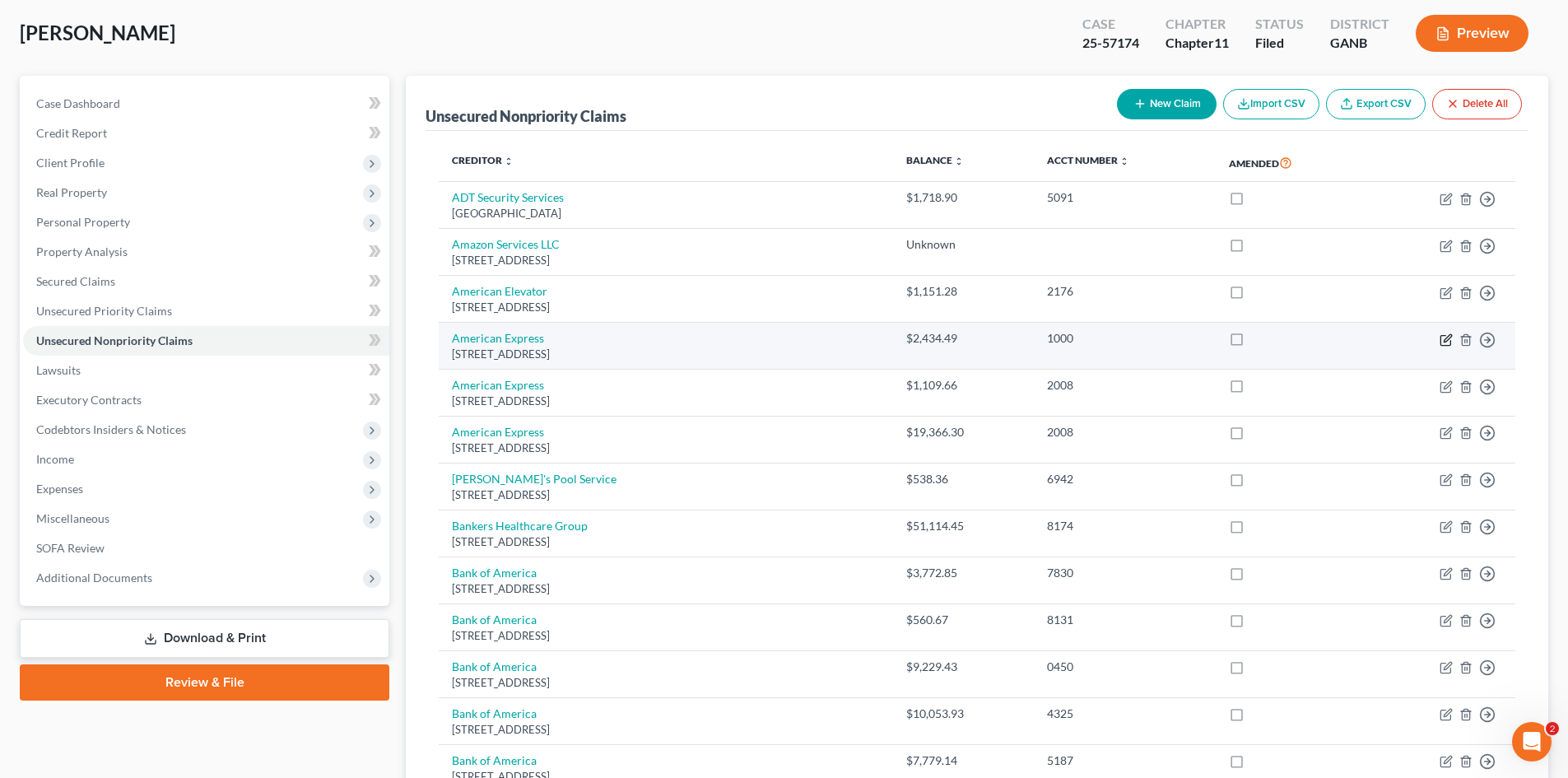 click 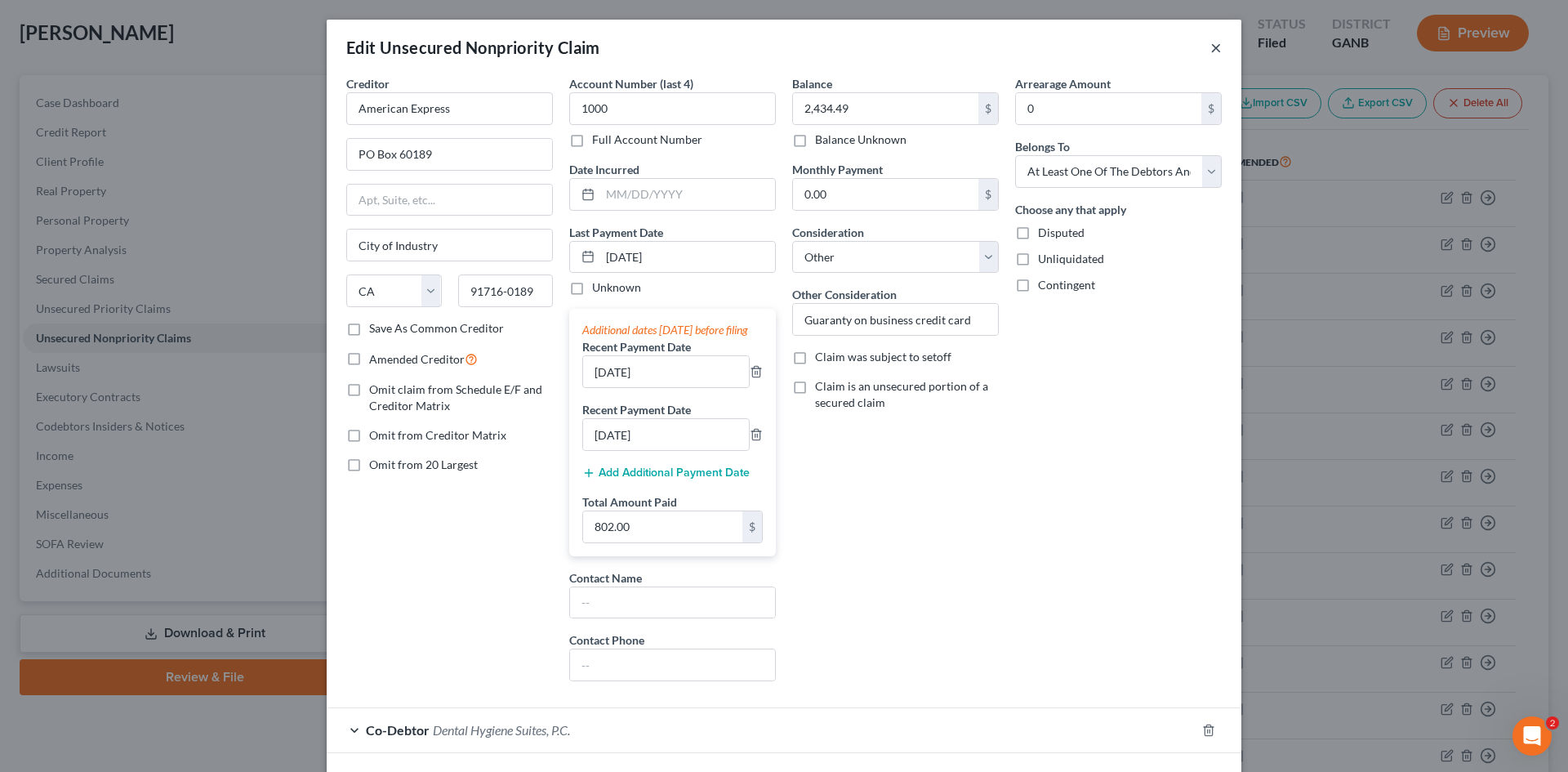 click on "×" at bounding box center [1216, 47] 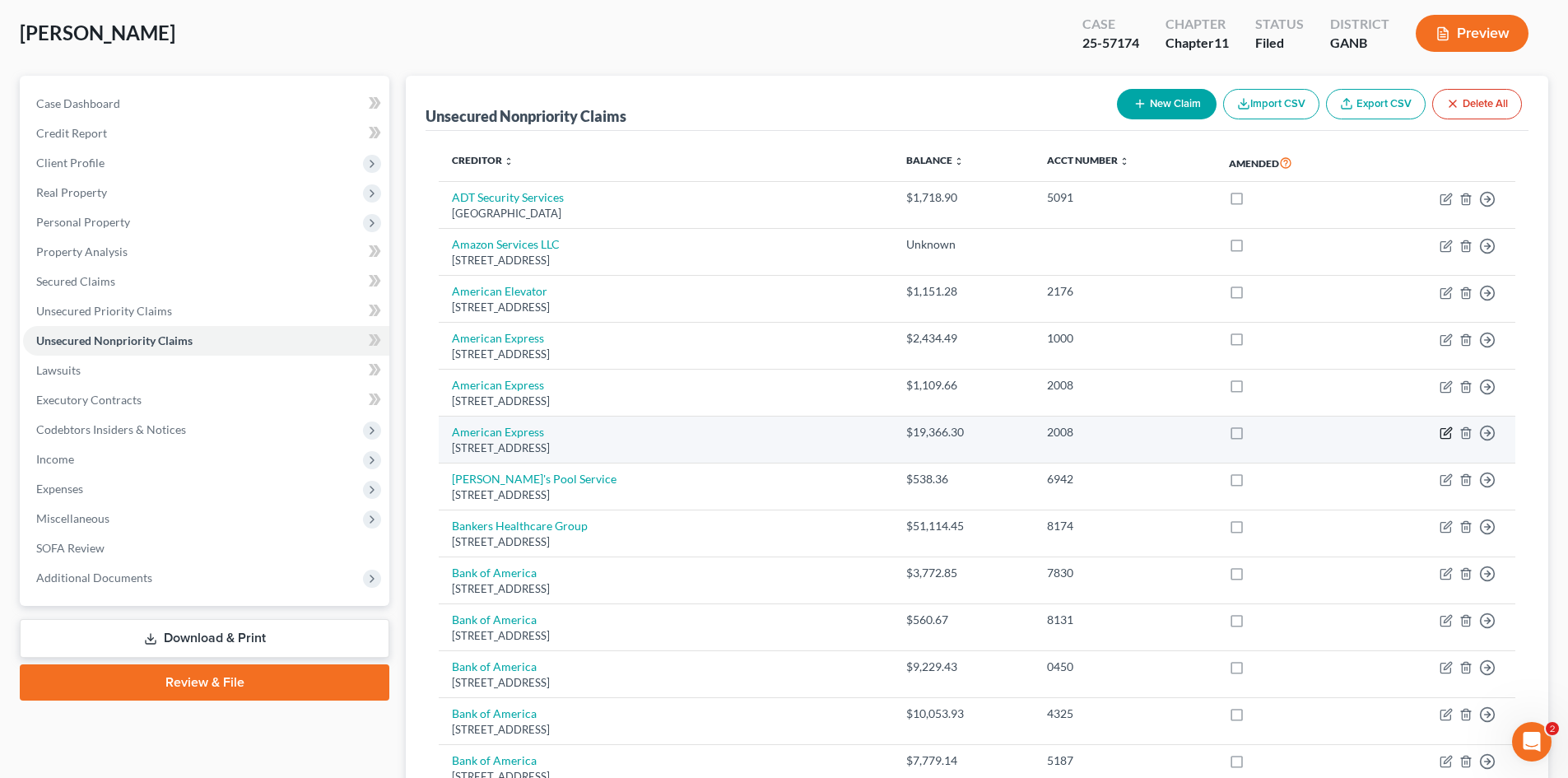 click 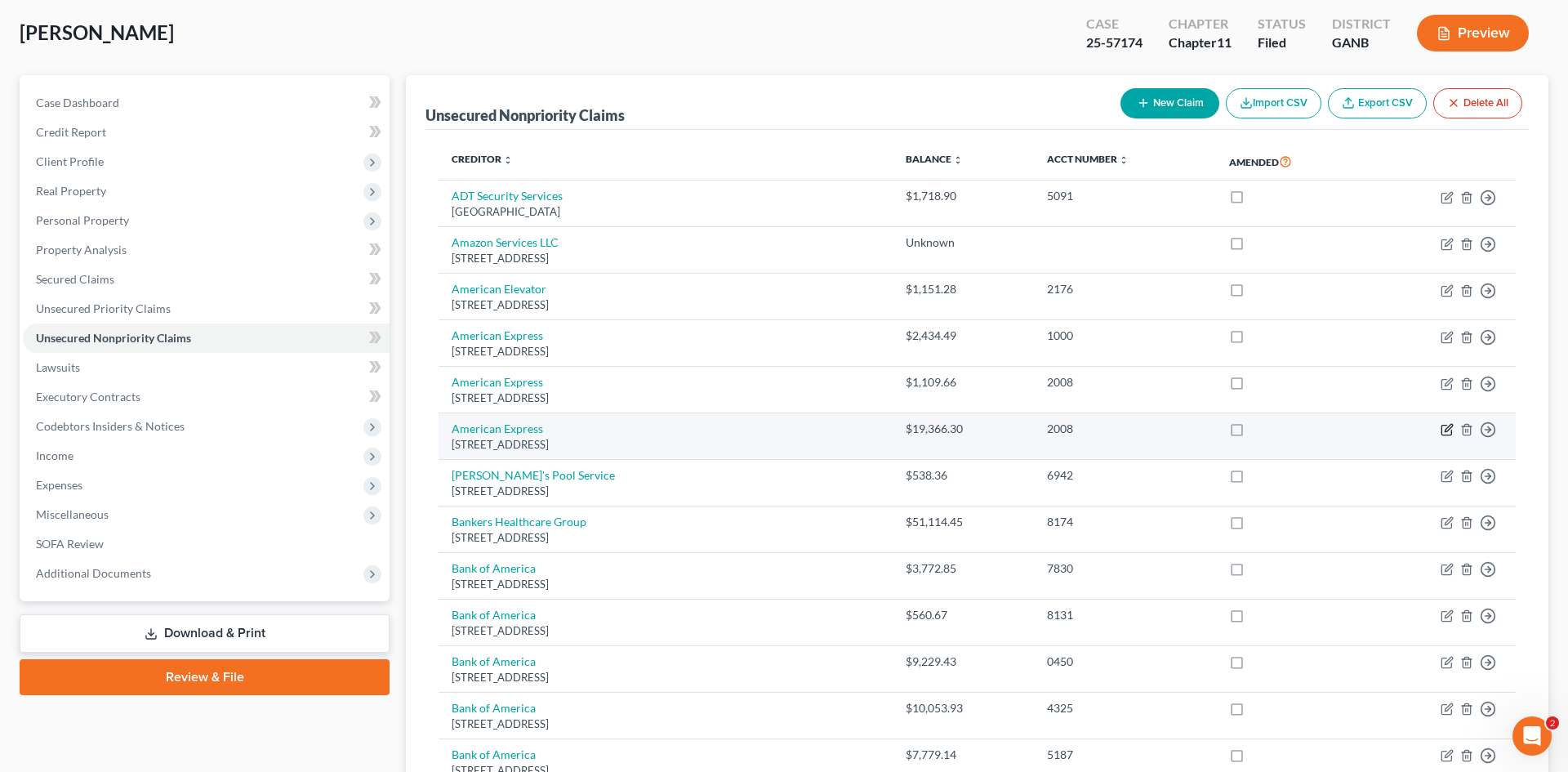 select on "4" 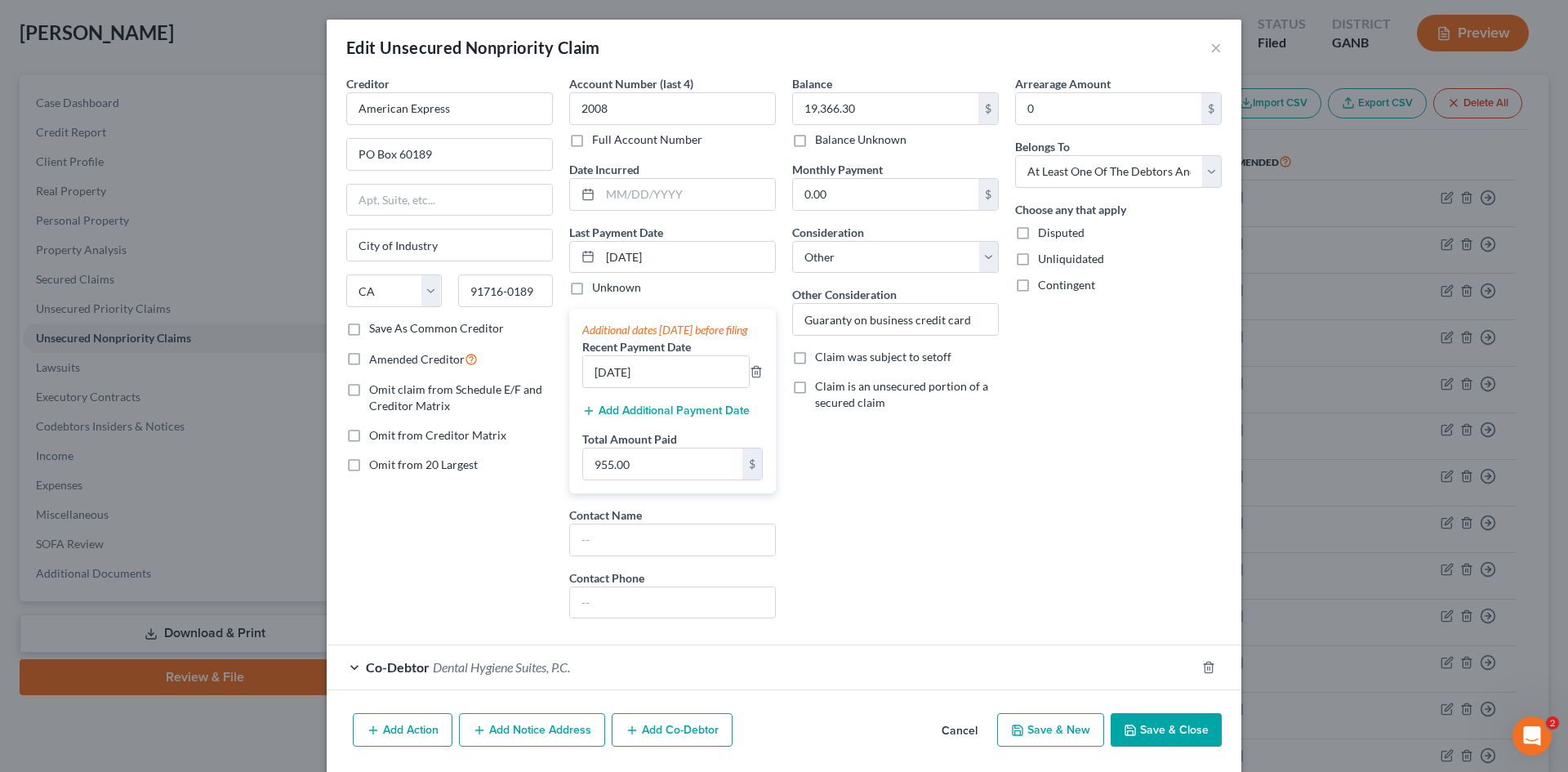 click on "Cancel" at bounding box center (960, 731) 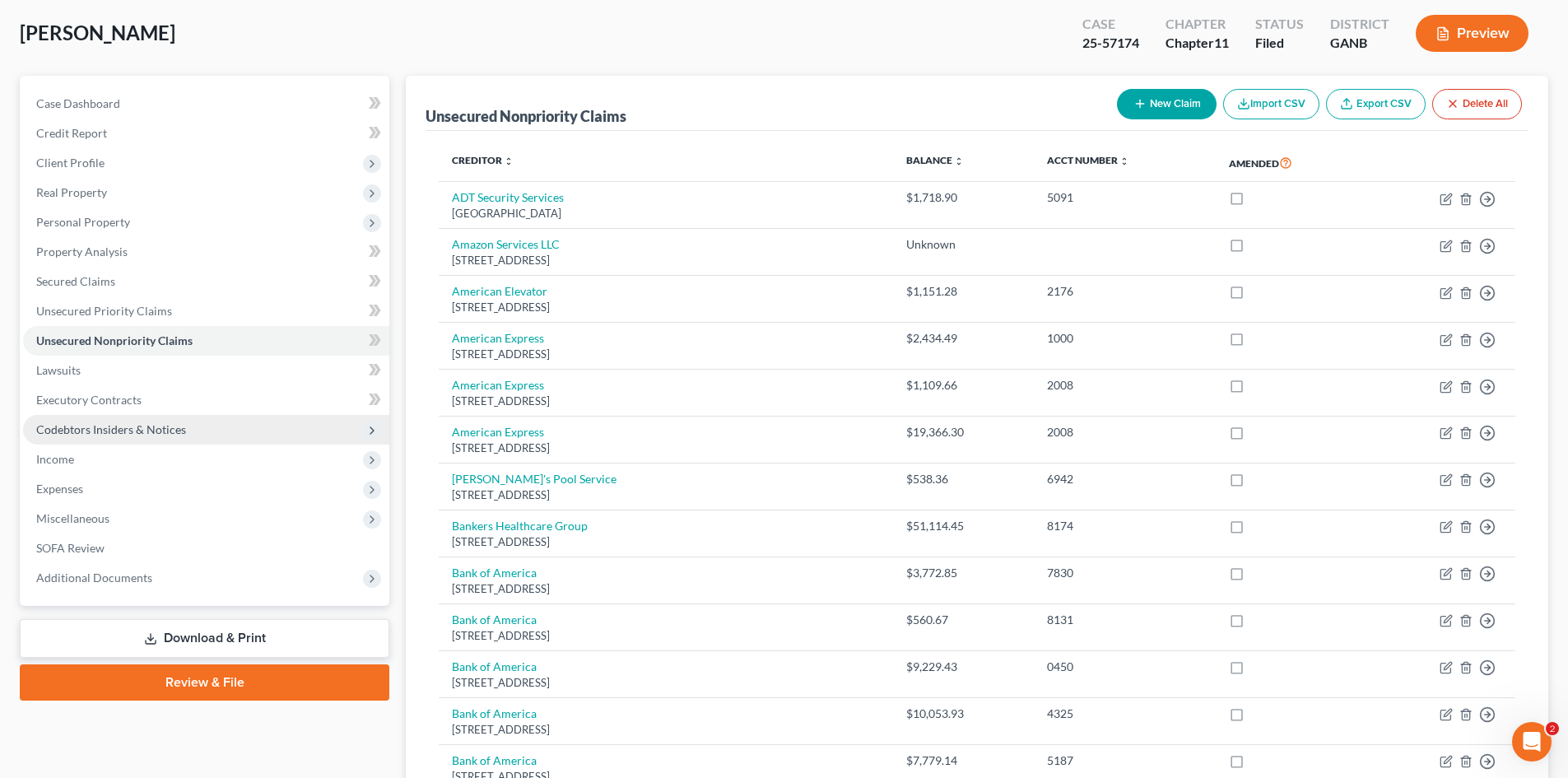 drag, startPoint x: 89, startPoint y: 432, endPoint x: 260, endPoint y: 430, distance: 171.0117 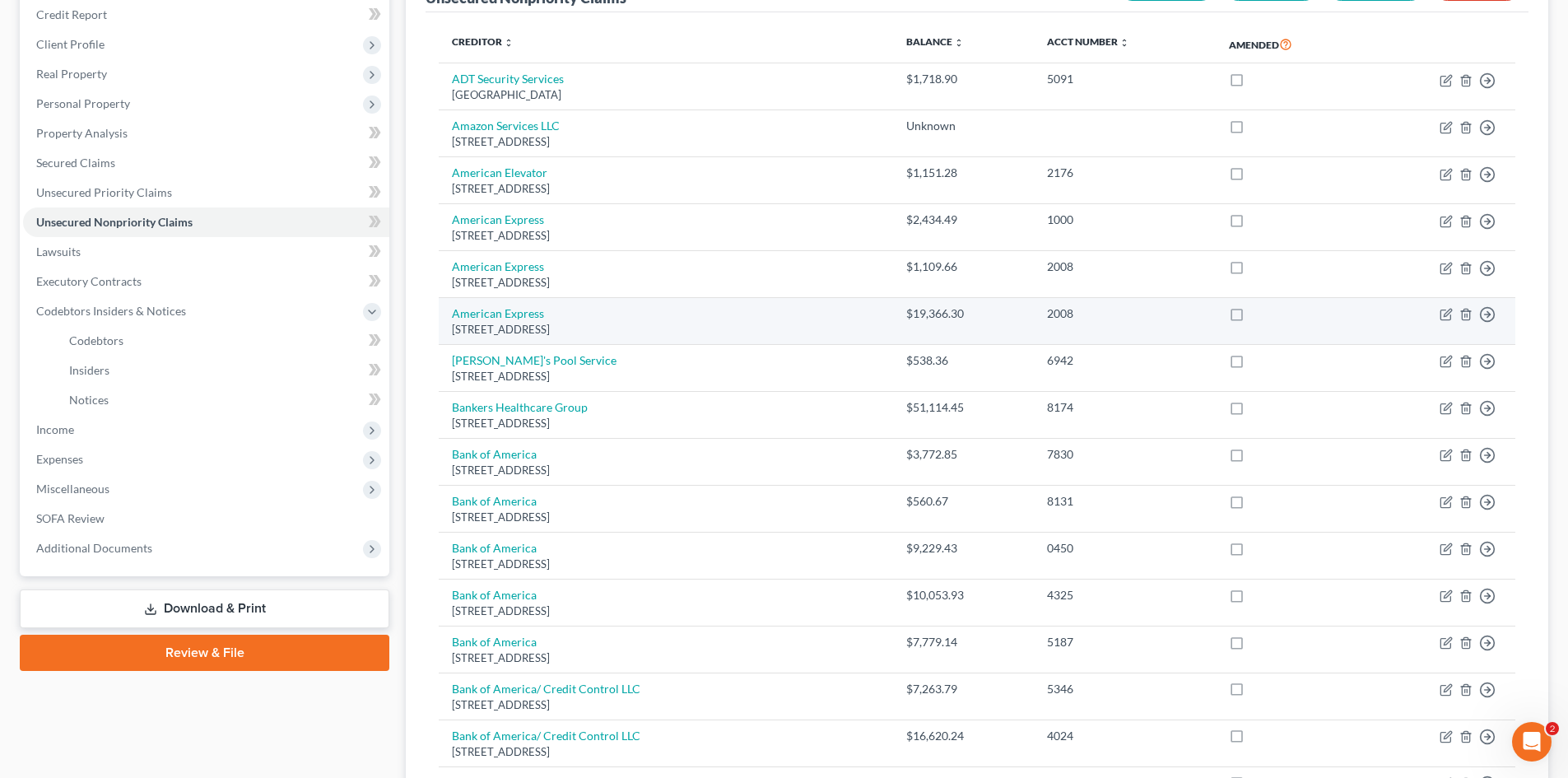 scroll, scrollTop: 329, scrollLeft: 0, axis: vertical 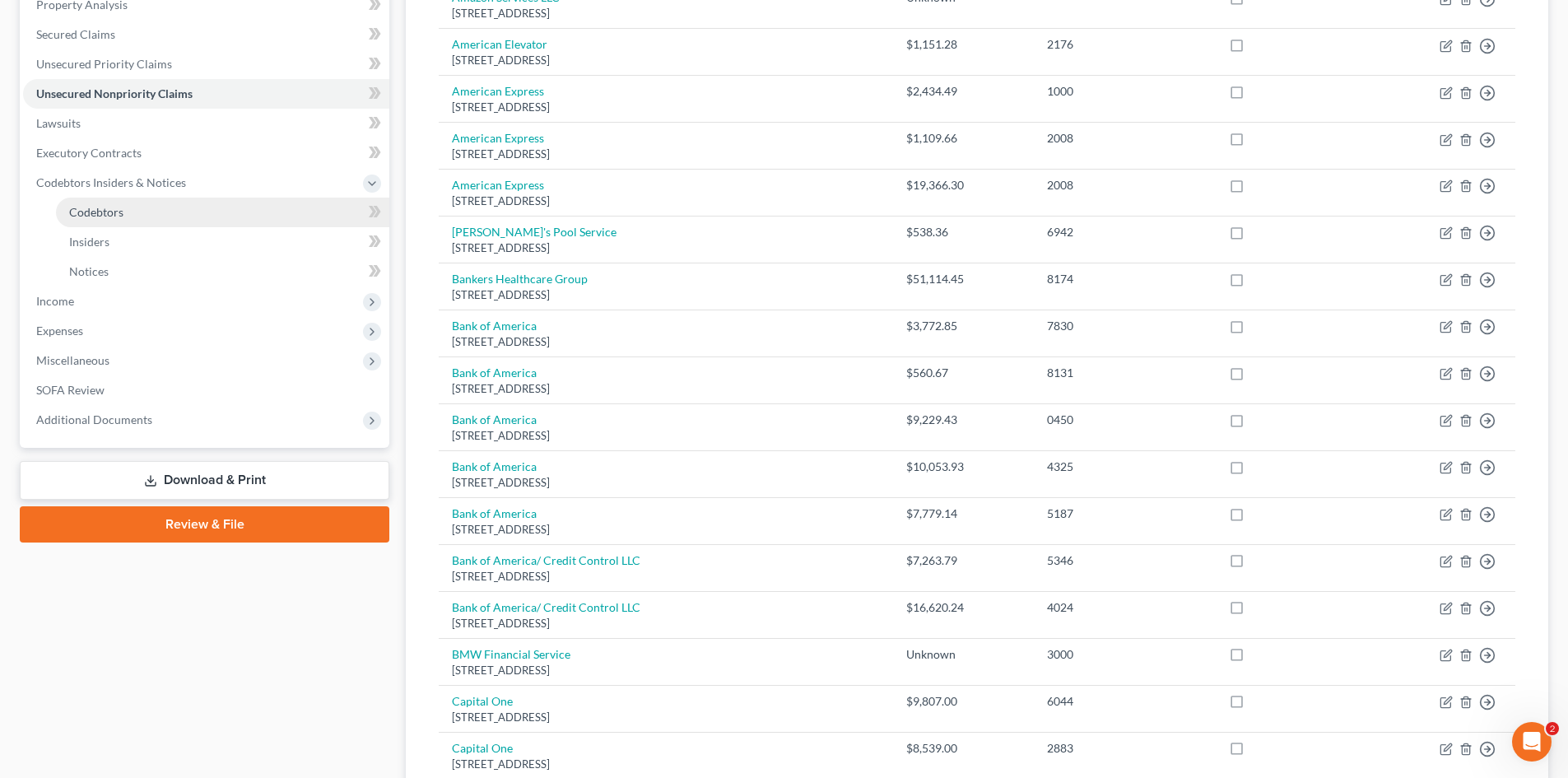 click on "Codebtors" at bounding box center (222, 212) 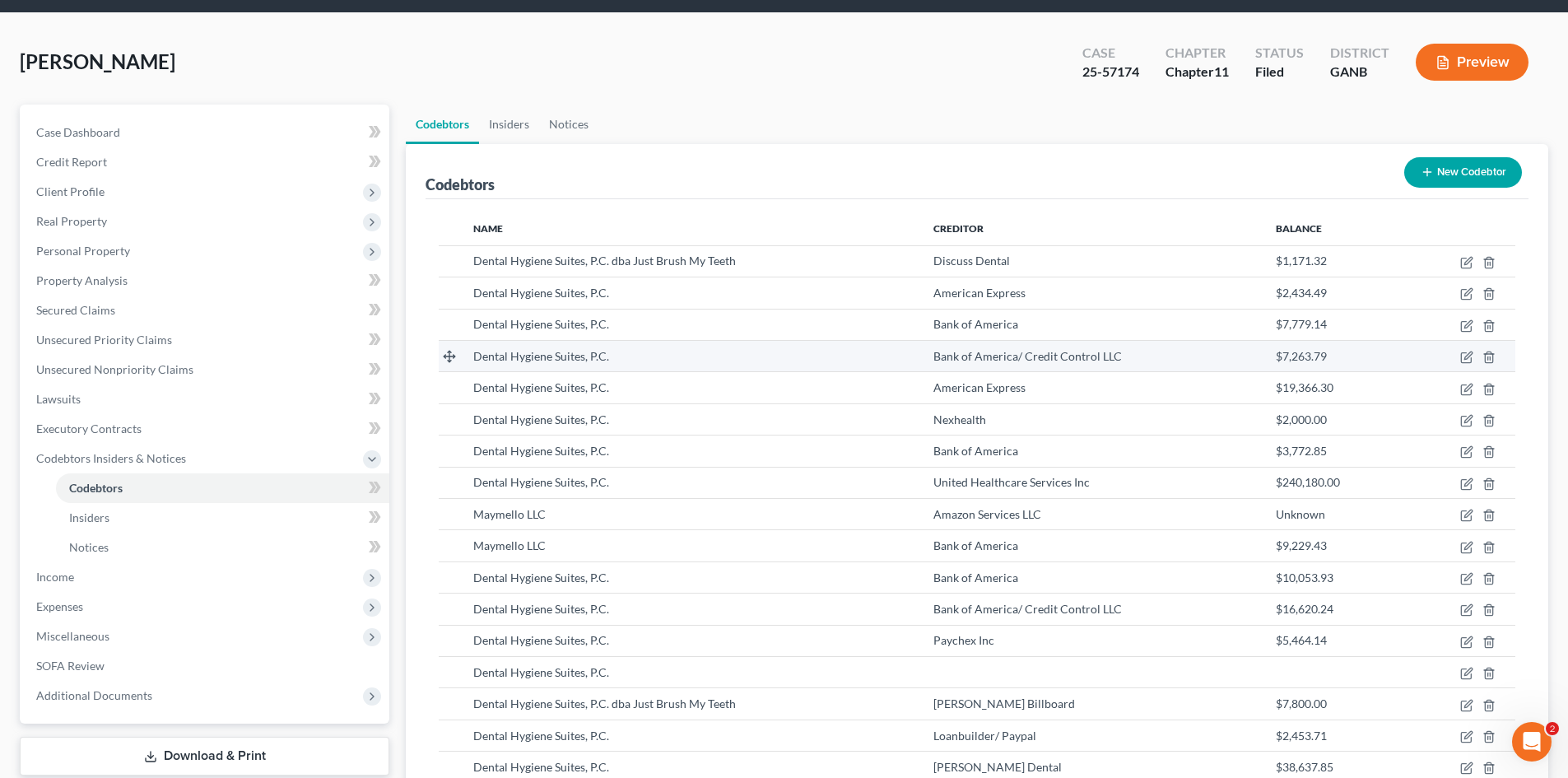 scroll, scrollTop: 82, scrollLeft: 0, axis: vertical 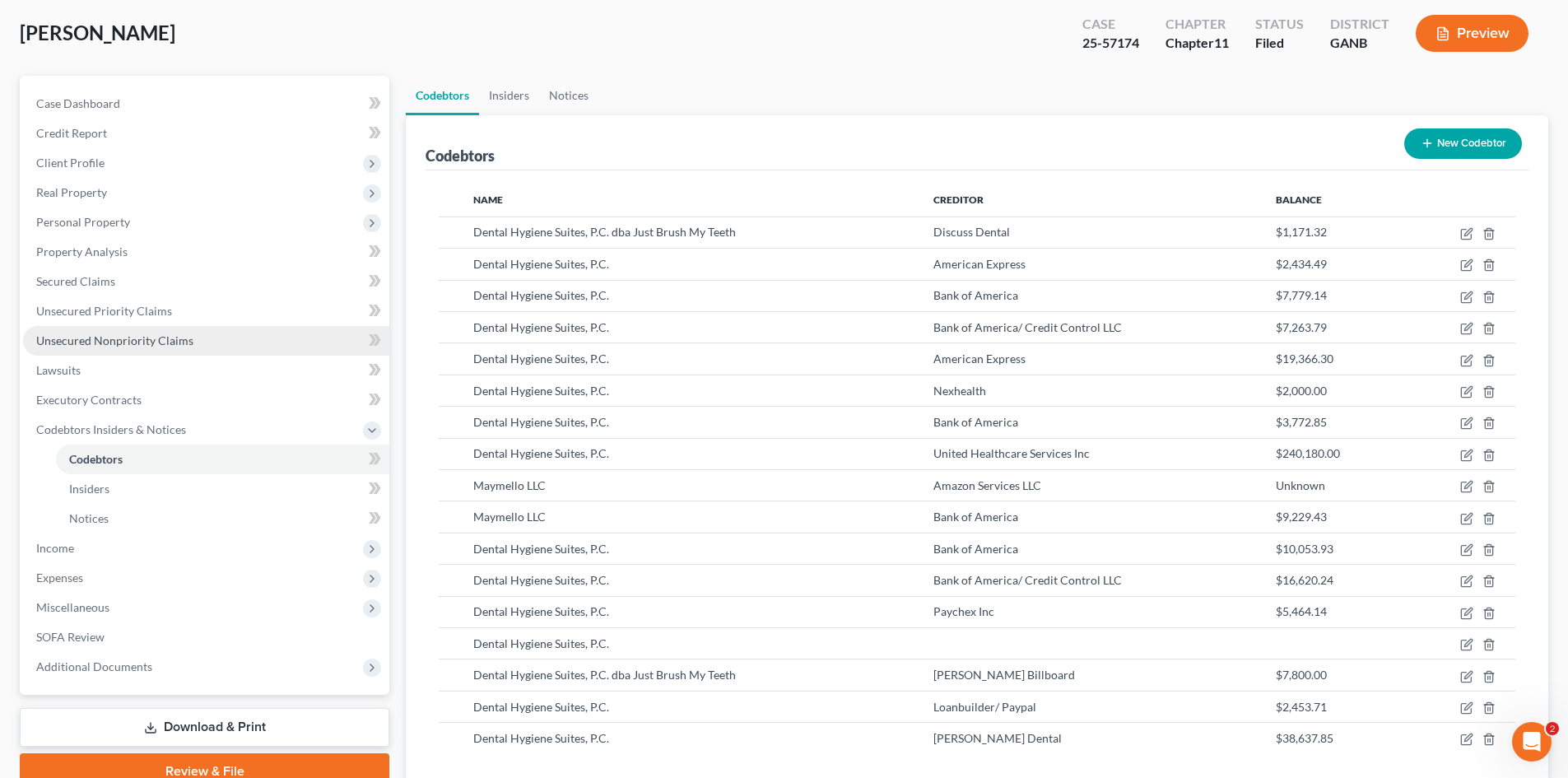 click on "Unsecured Nonpriority Claims" at bounding box center (114, 340) 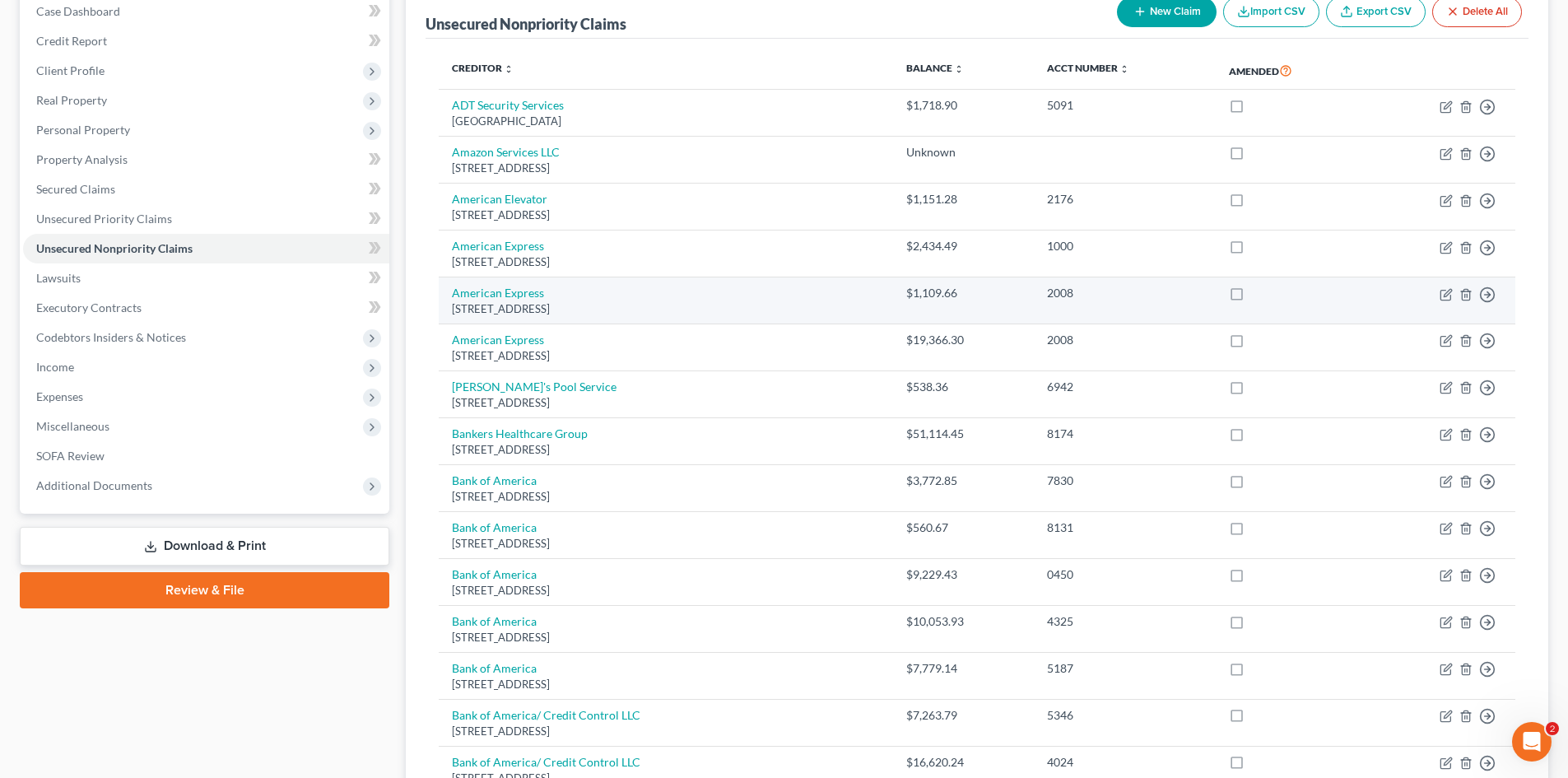 scroll, scrollTop: 329, scrollLeft: 0, axis: vertical 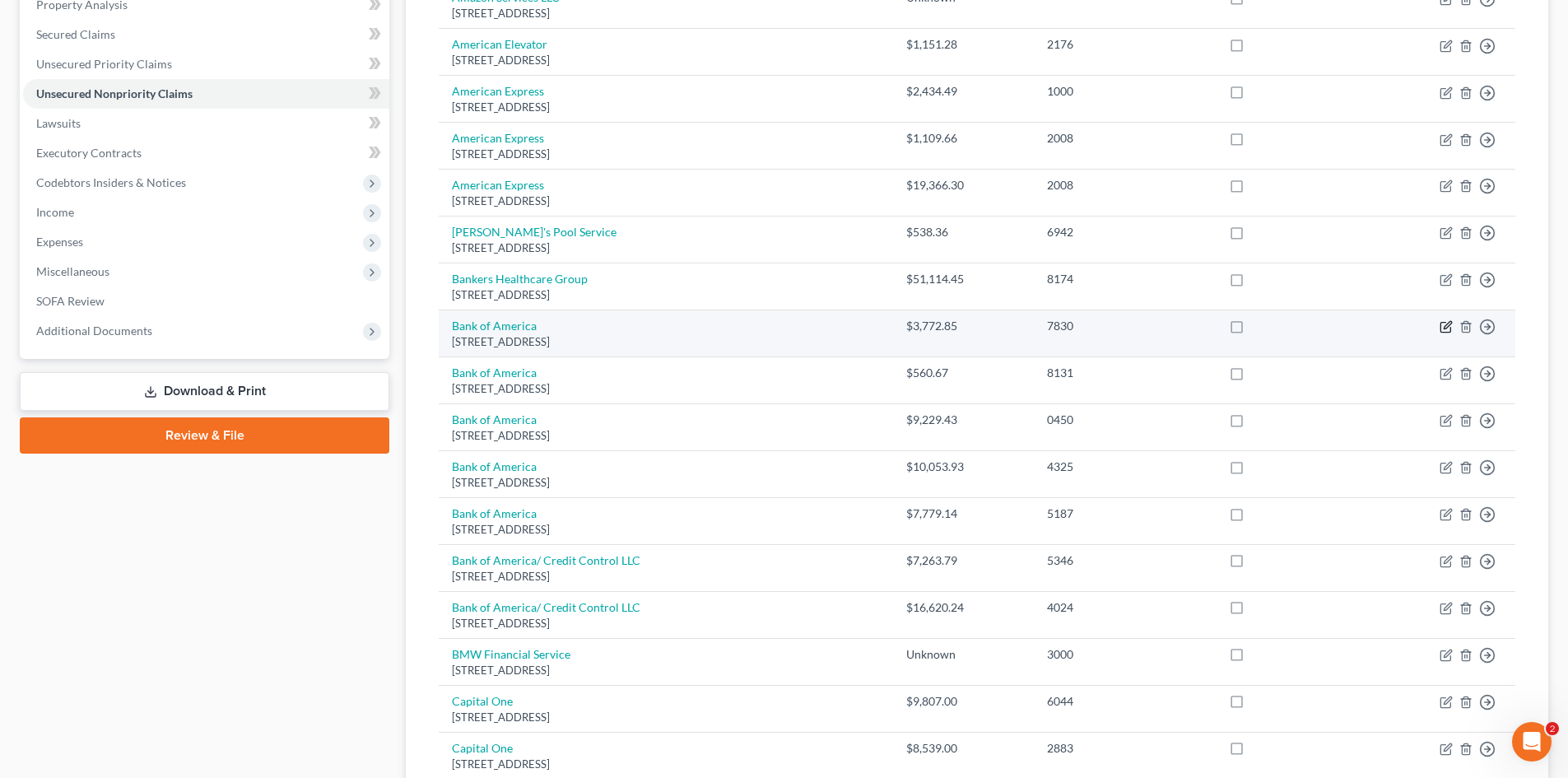 click 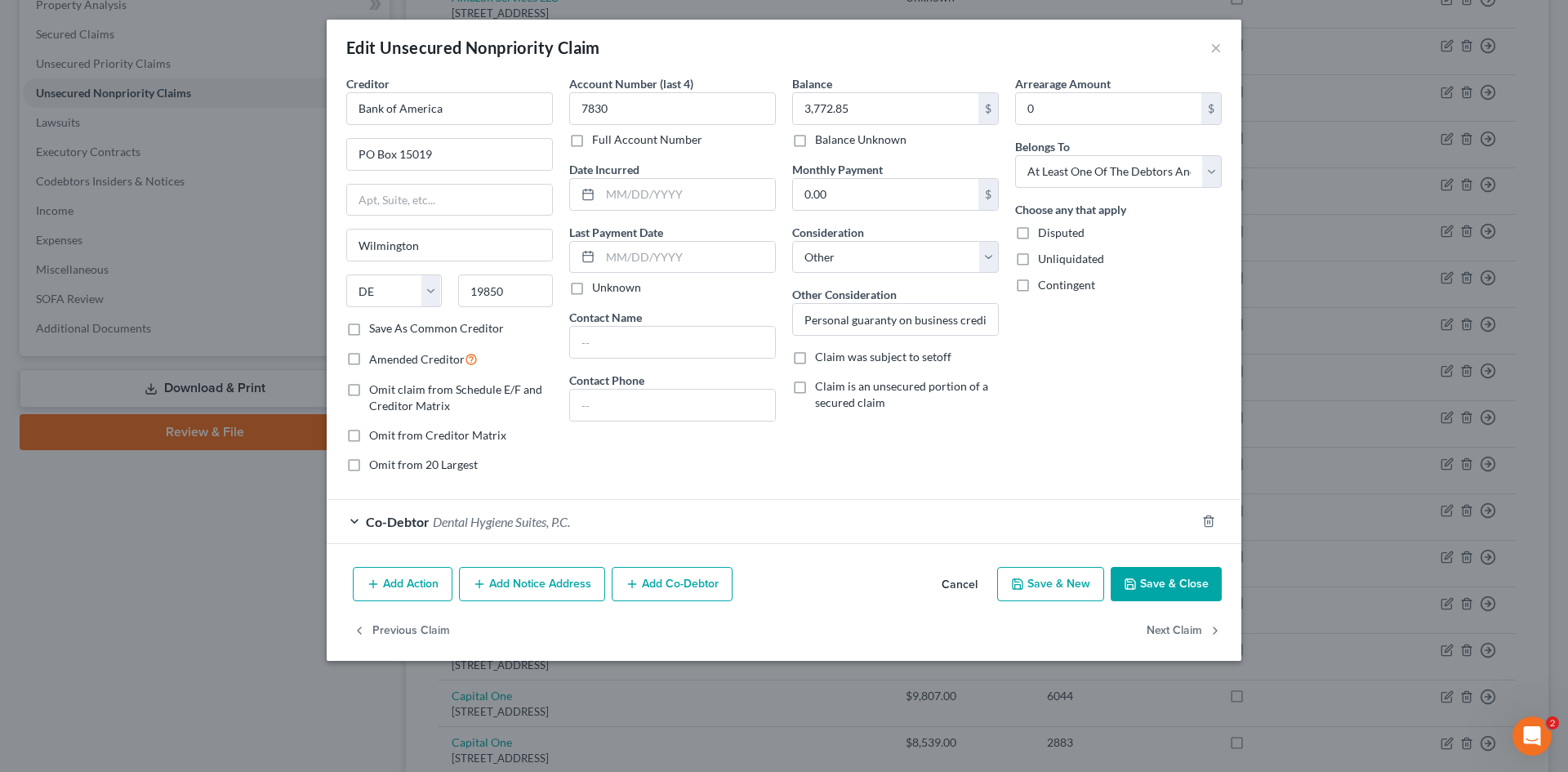 click on "Cancel" at bounding box center (960, 585) 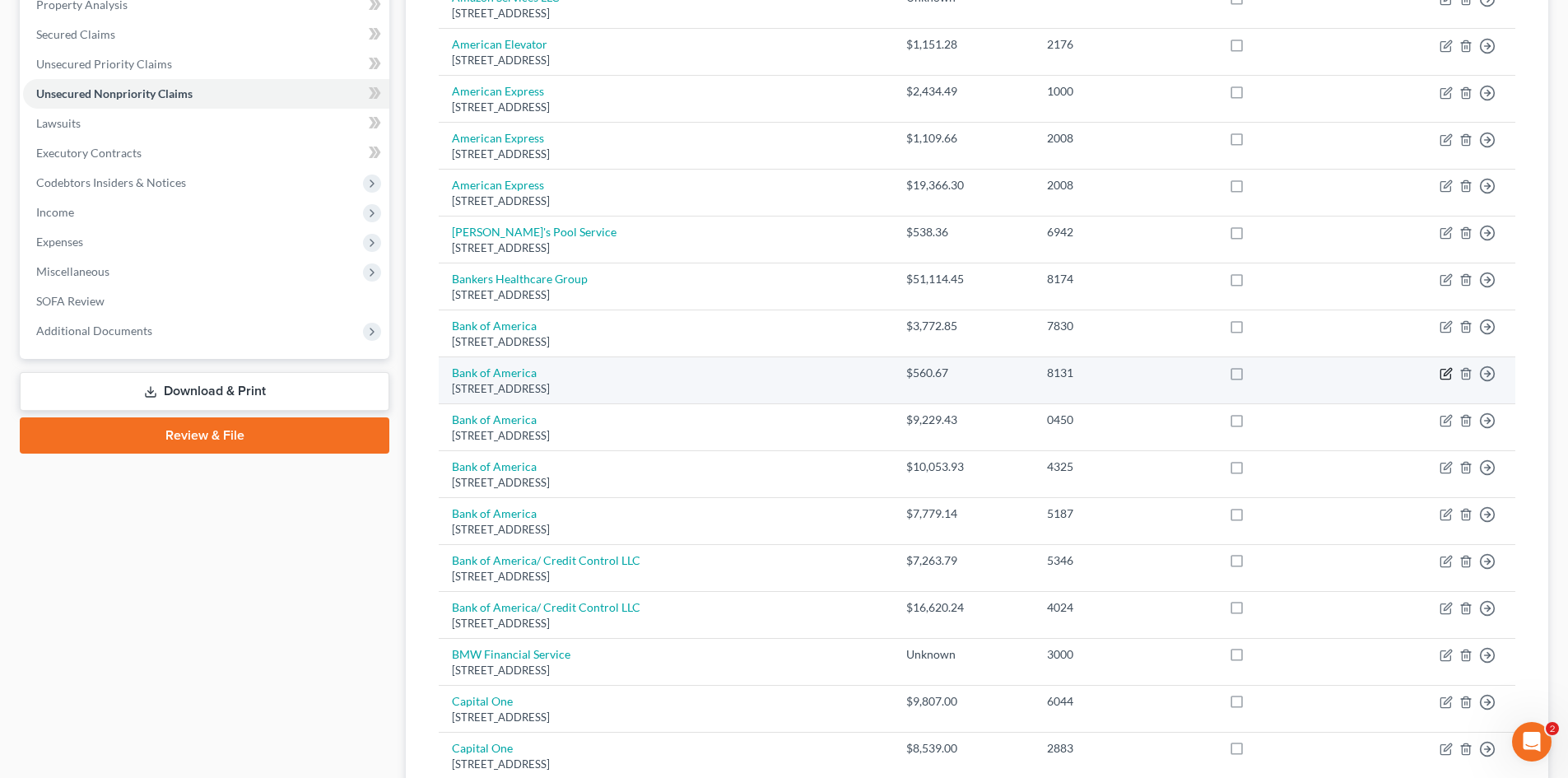 click 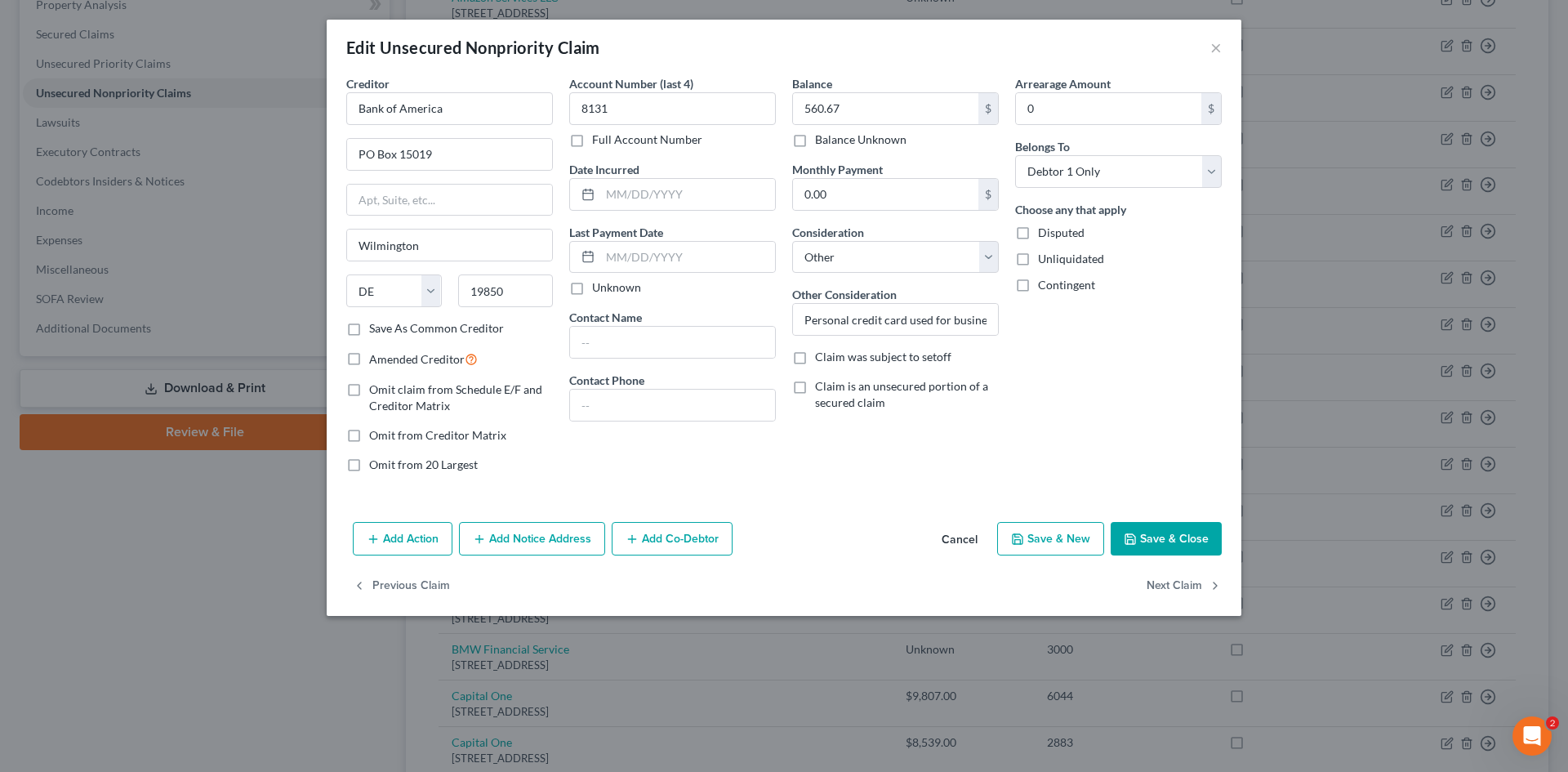 click on "Cancel" at bounding box center [960, 540] 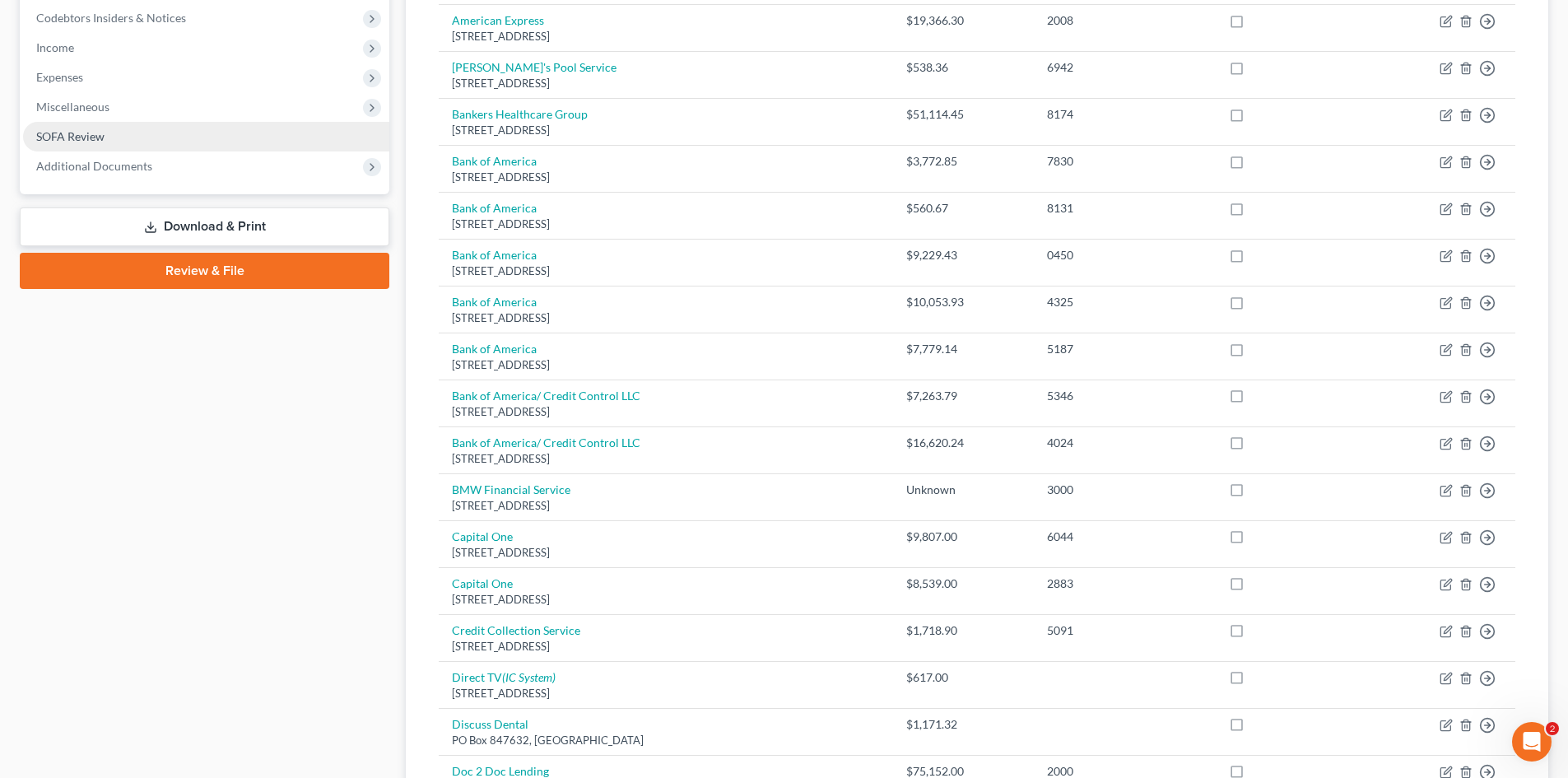 scroll, scrollTop: 412, scrollLeft: 0, axis: vertical 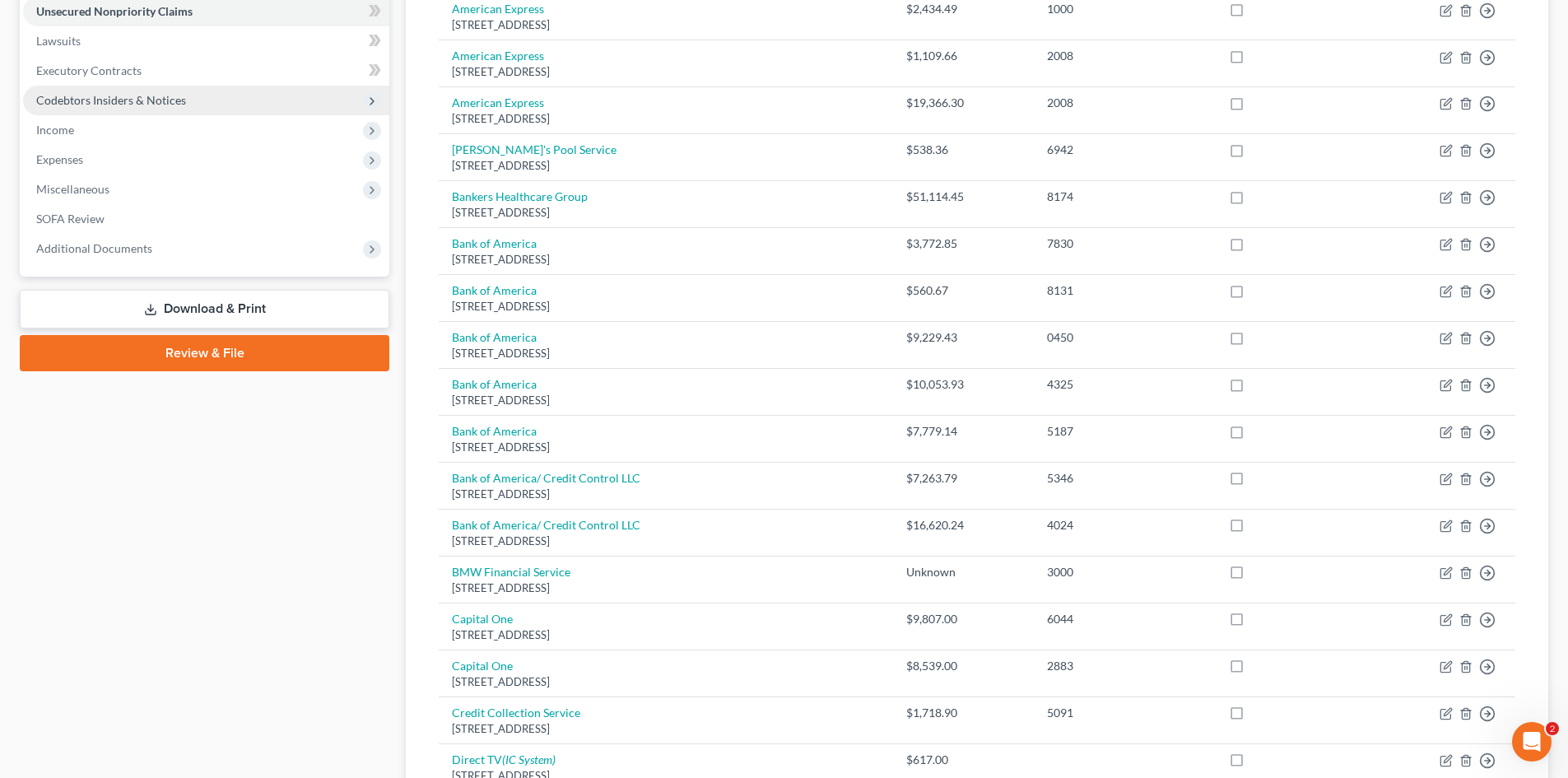 click on "Codebtors Insiders & Notices" at bounding box center (111, 100) 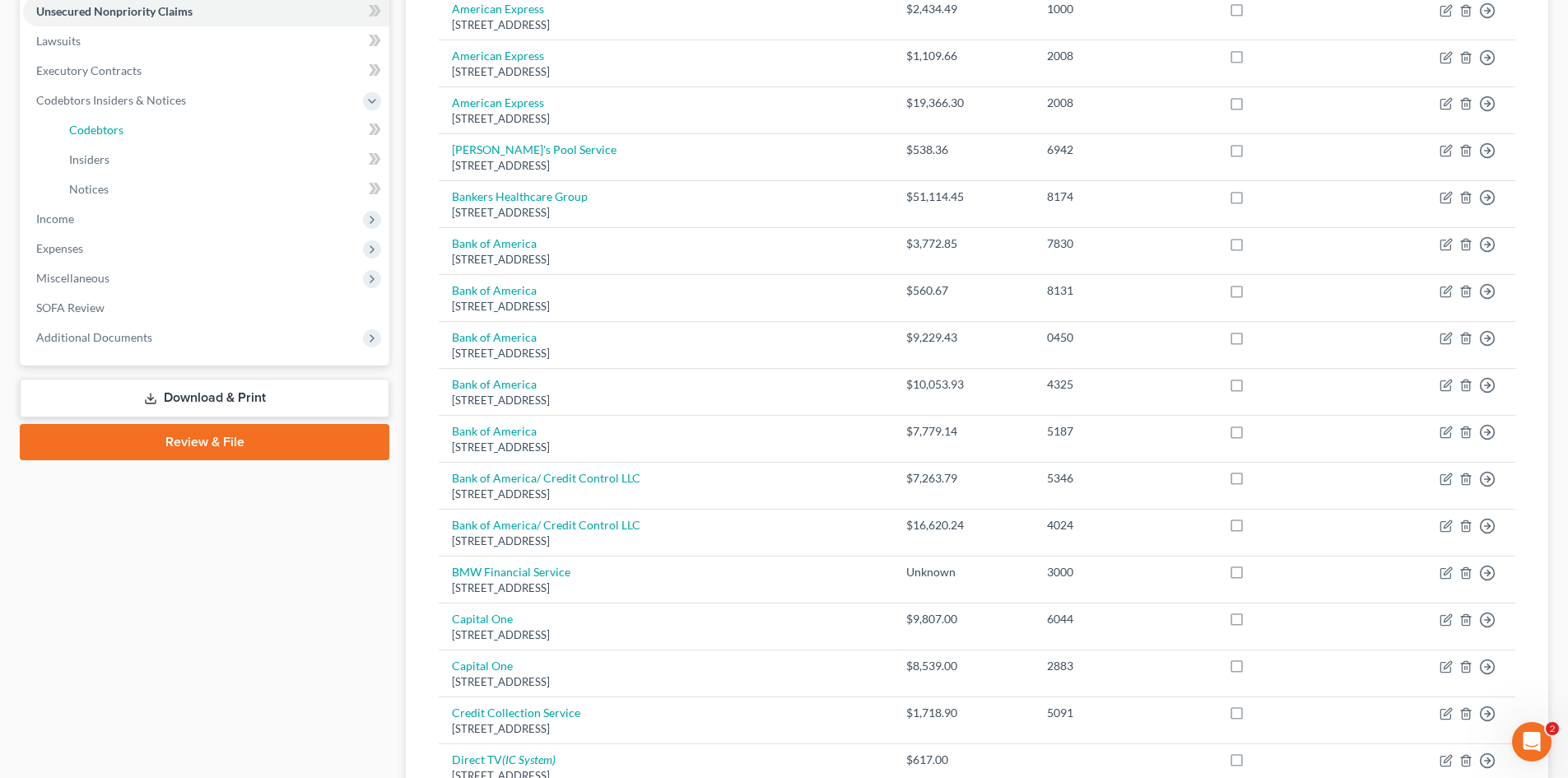 drag, startPoint x: 119, startPoint y: 125, endPoint x: 170, endPoint y: 124, distance: 51.009803 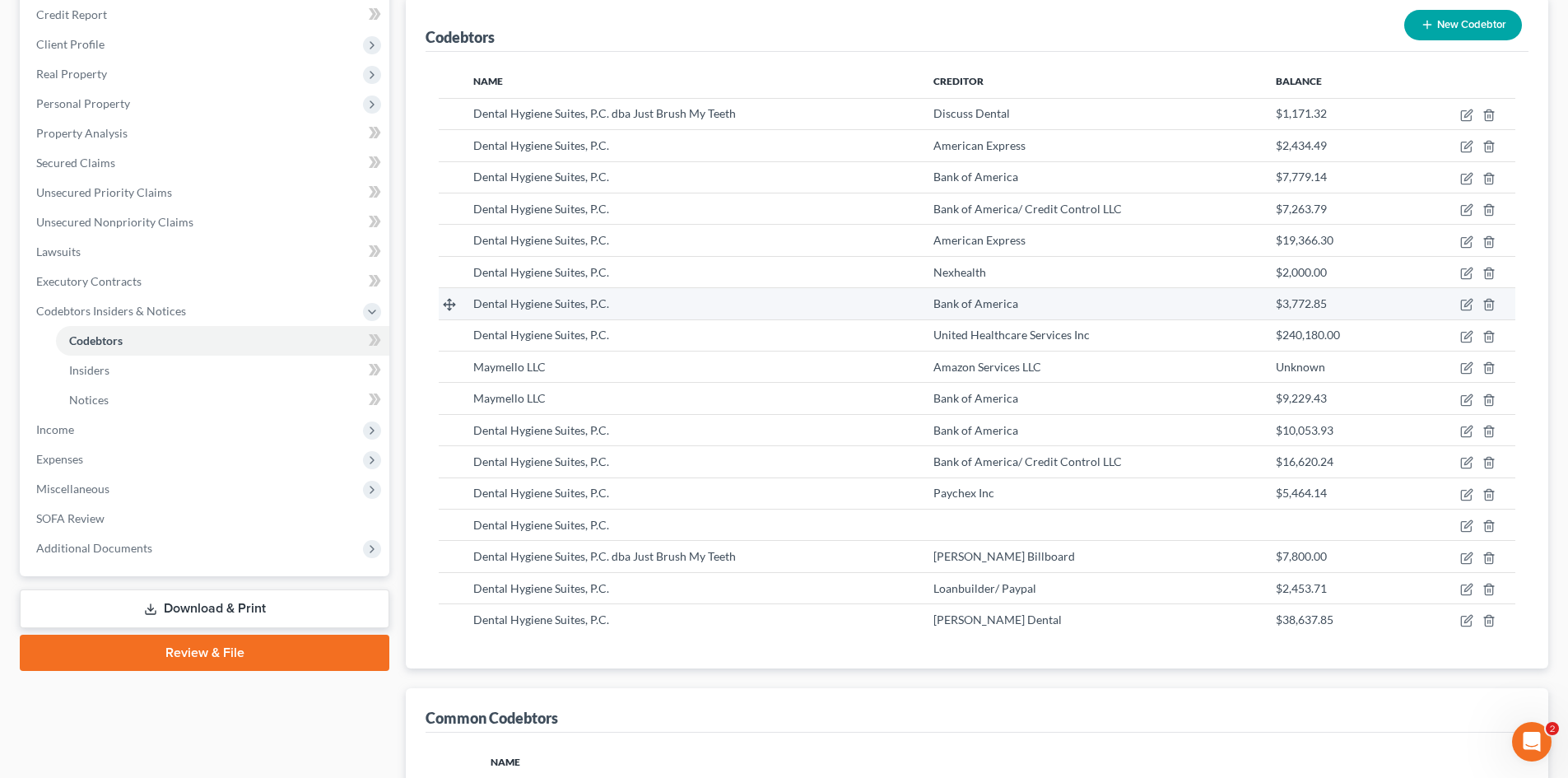 scroll, scrollTop: 247, scrollLeft: 0, axis: vertical 